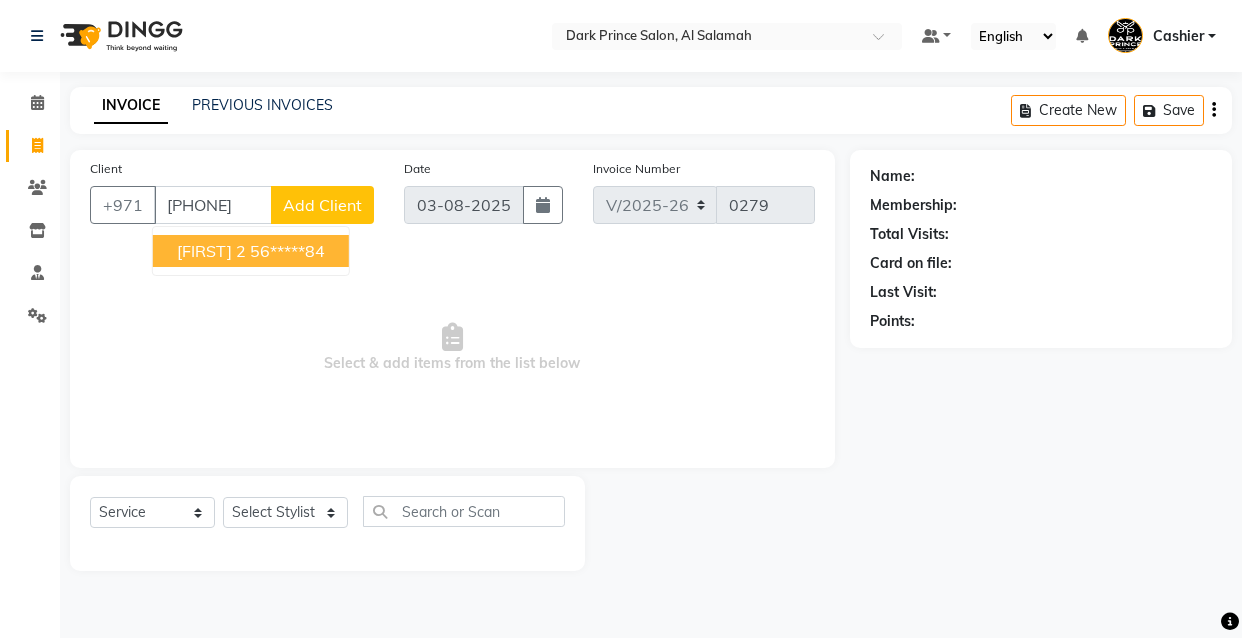select on "8540" 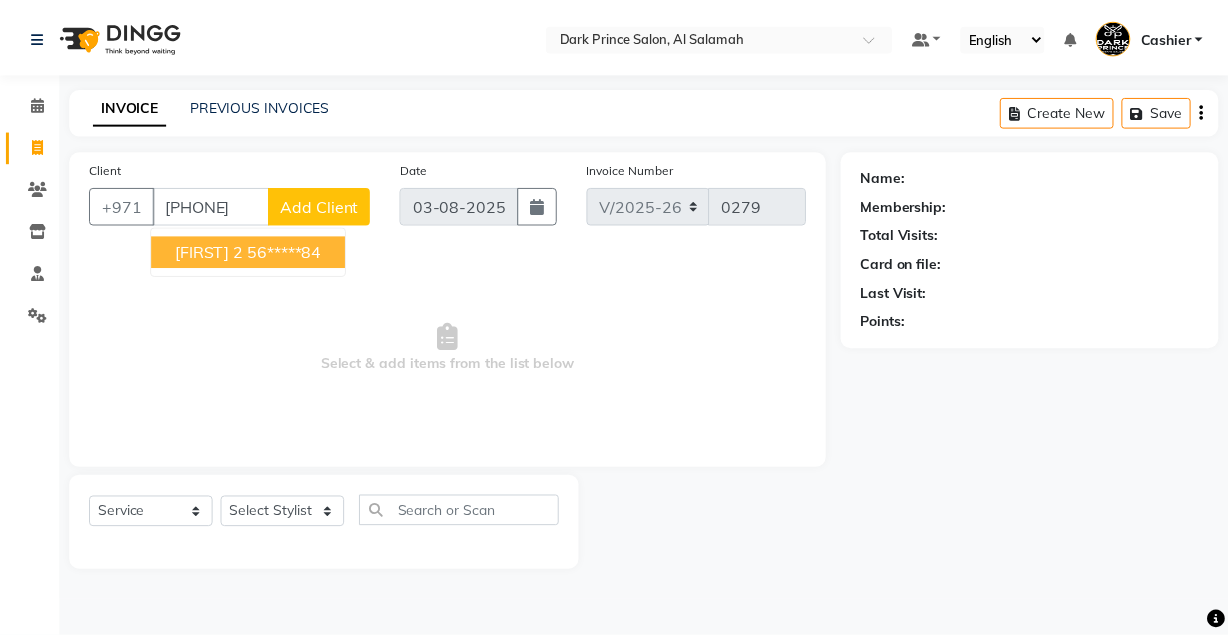 scroll, scrollTop: 0, scrollLeft: 0, axis: both 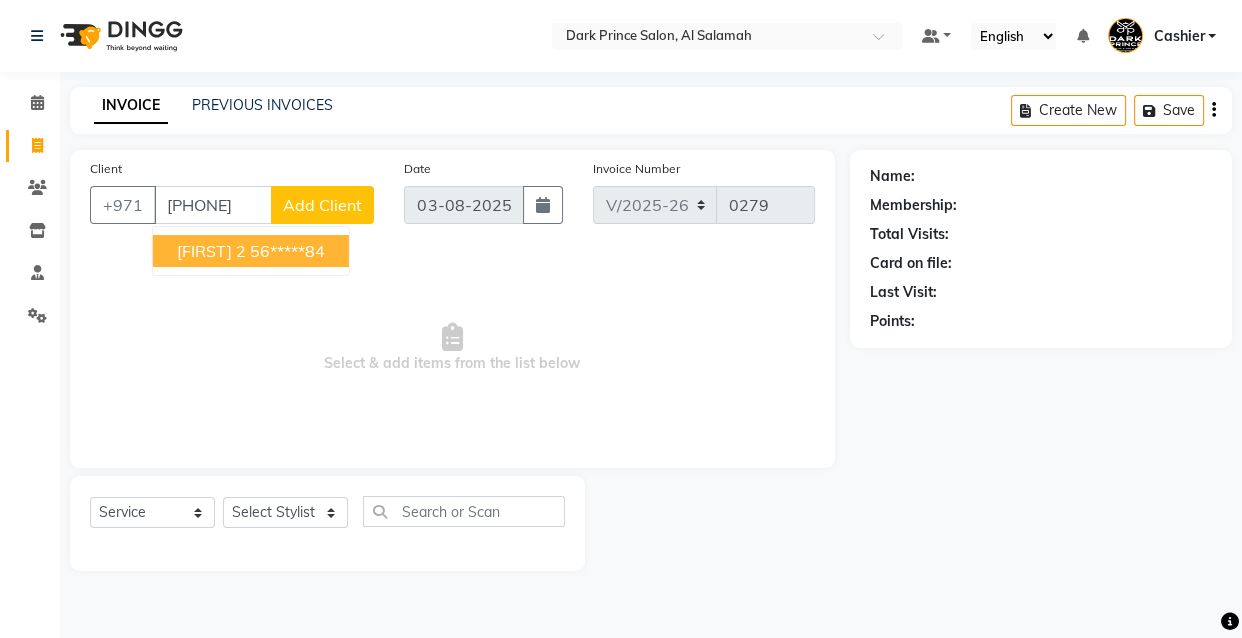 click on "[FIRST] 2" at bounding box center (211, 251) 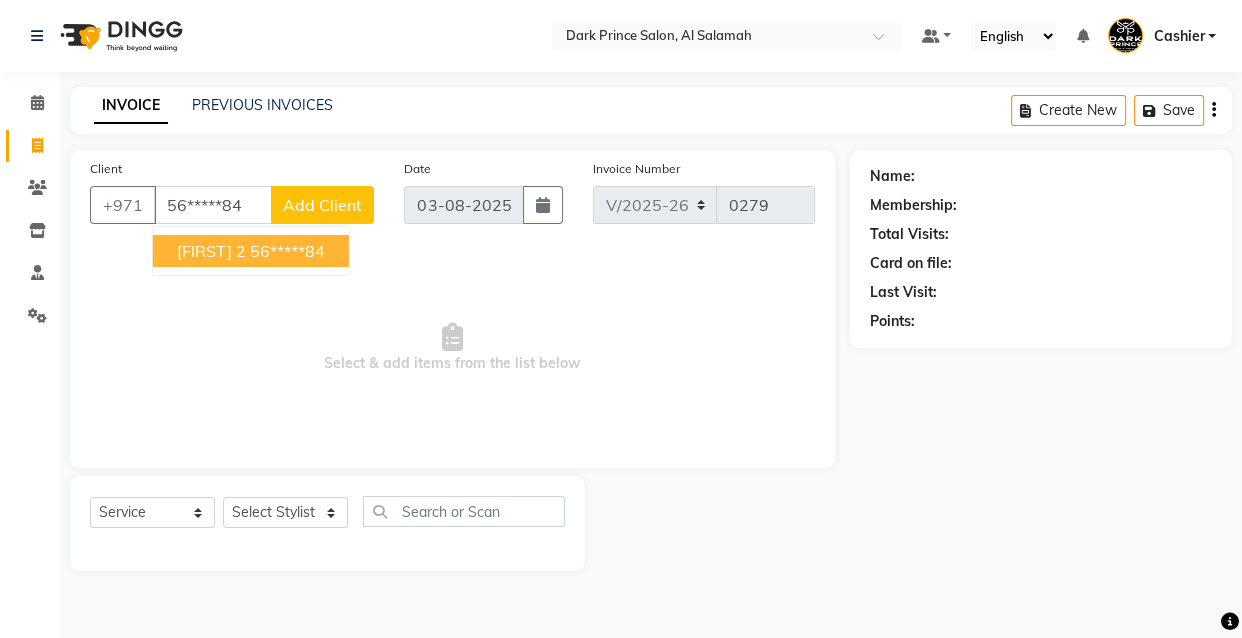 type on "56*****84" 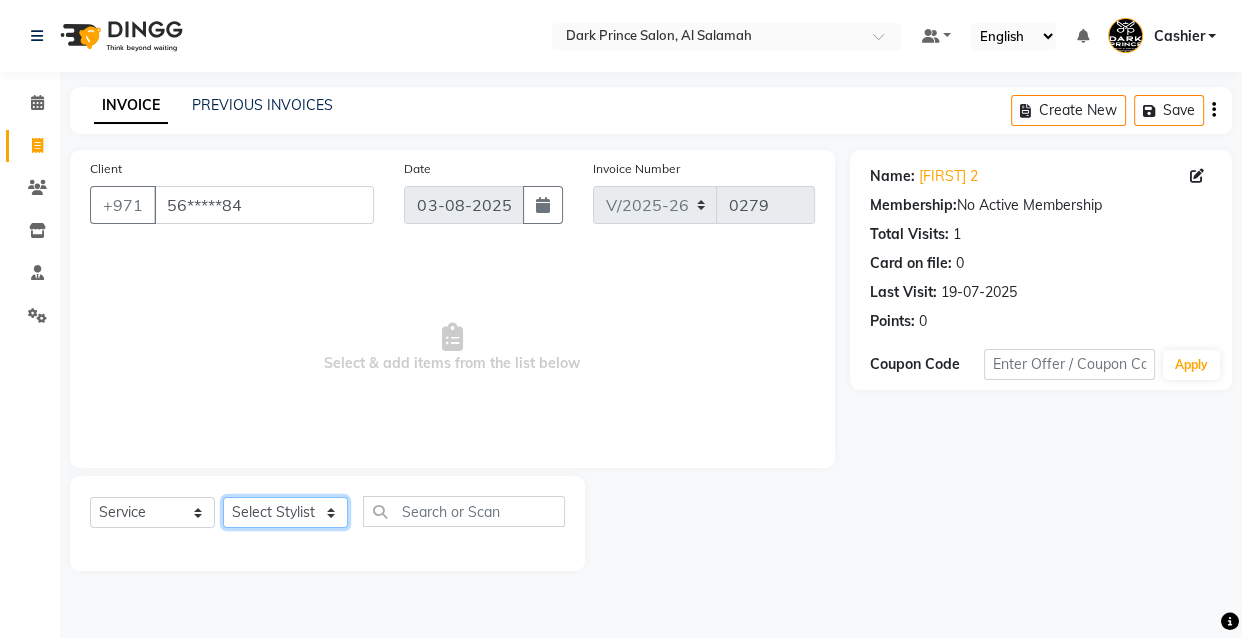 click on "Select Stylist [FIRST] Cashier [FIRST] [LAST]" 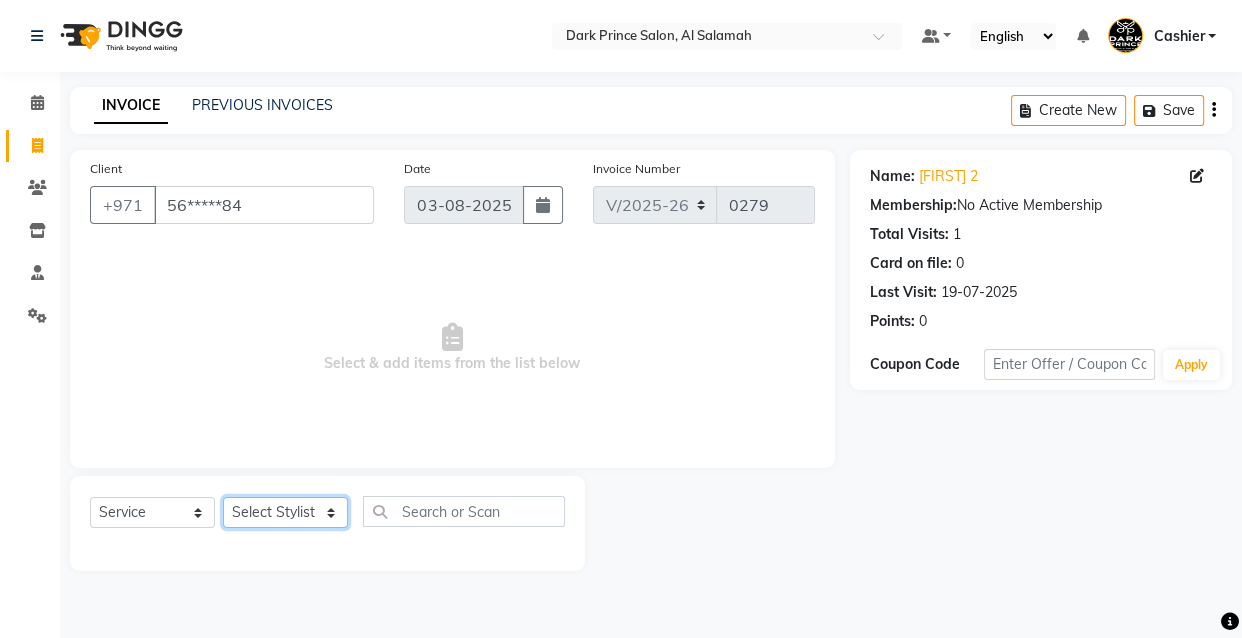 select on "84431" 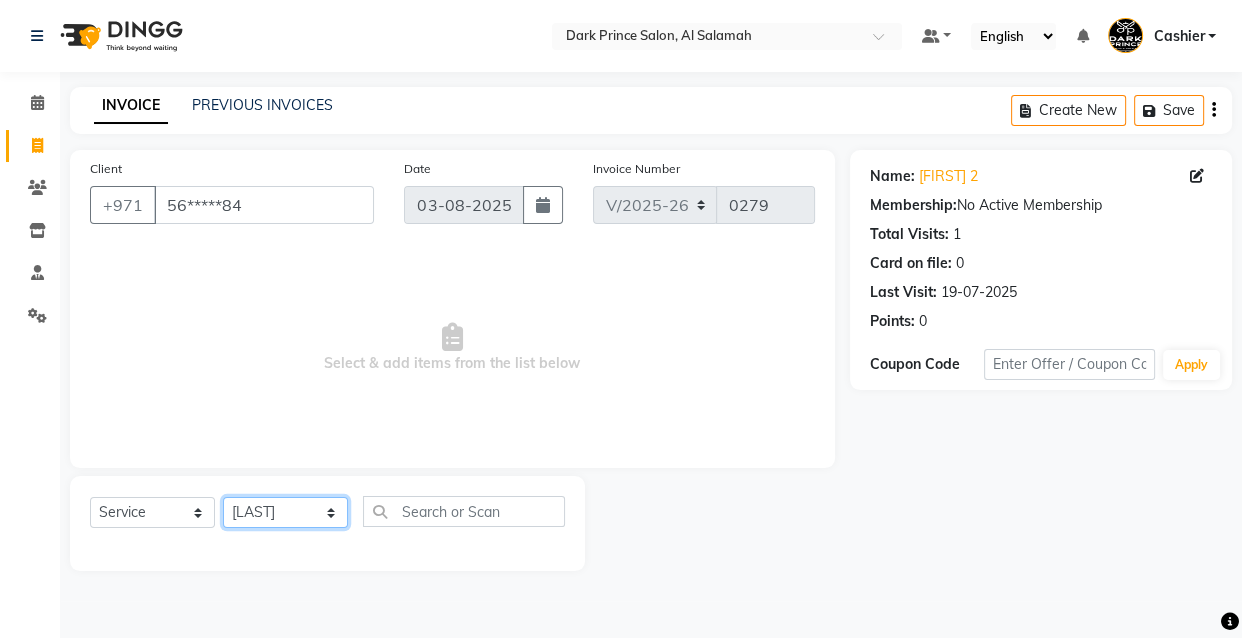 click on "Select Stylist [FIRST] Cashier [FIRST] [LAST]" 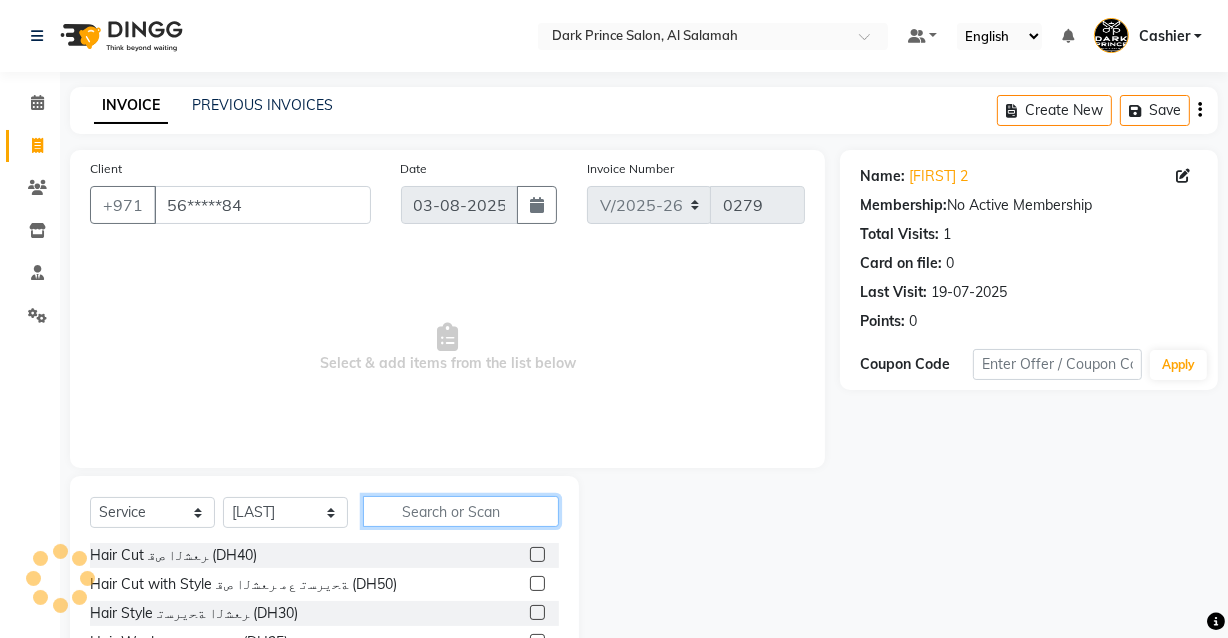 click 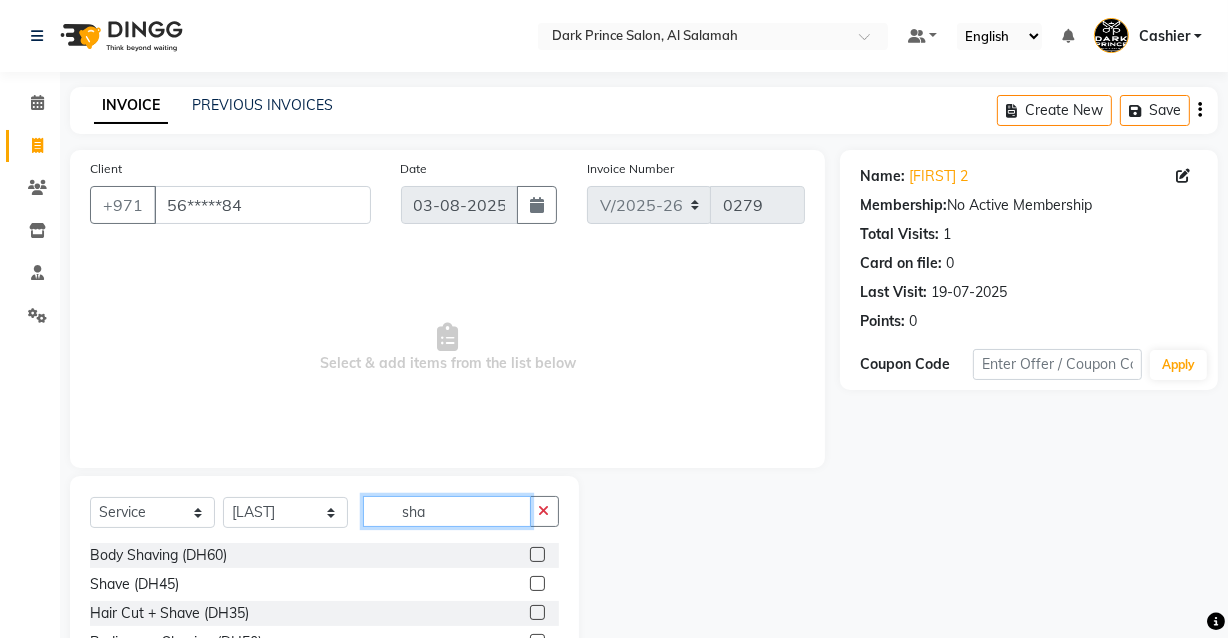 type on "sha" 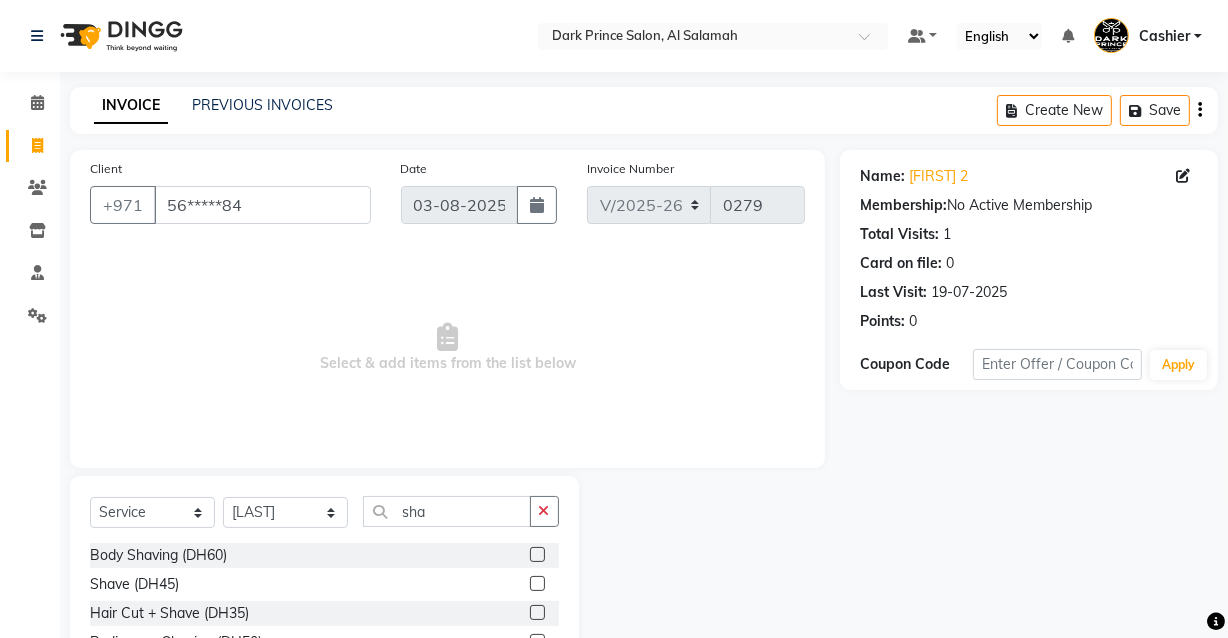 click 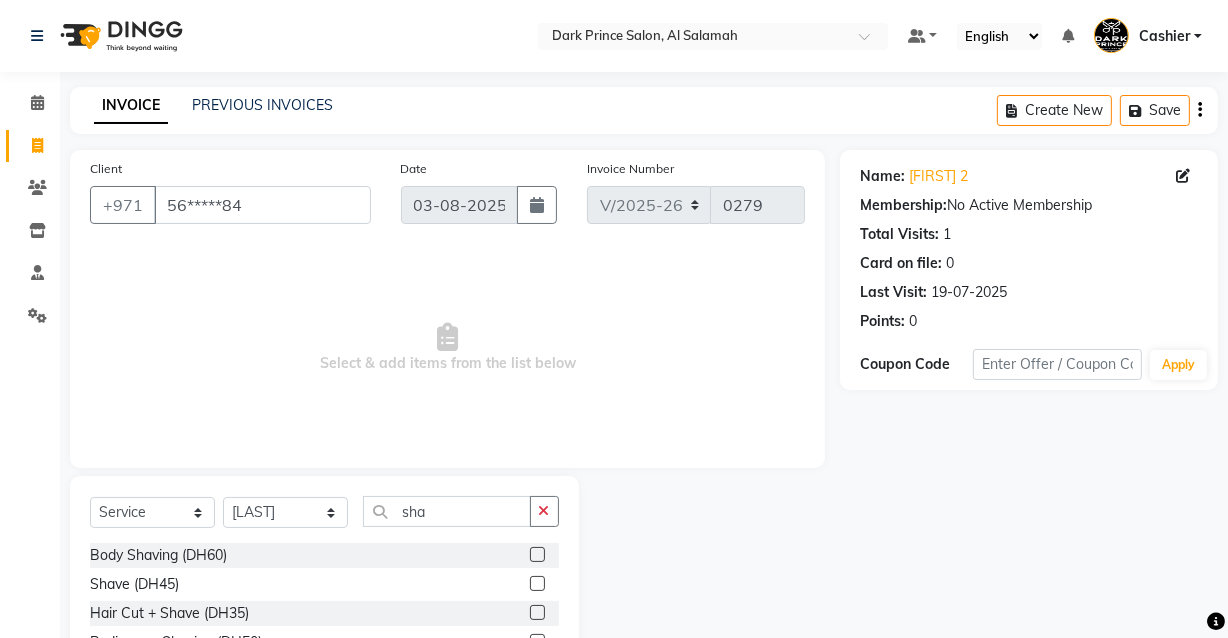 click 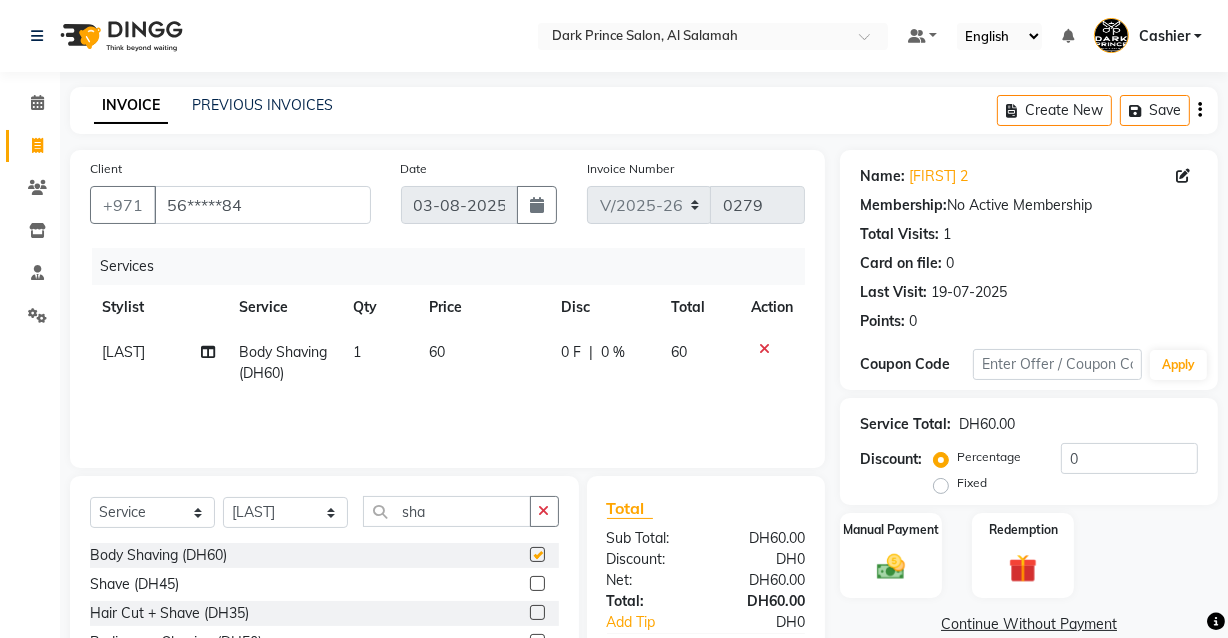 checkbox on "false" 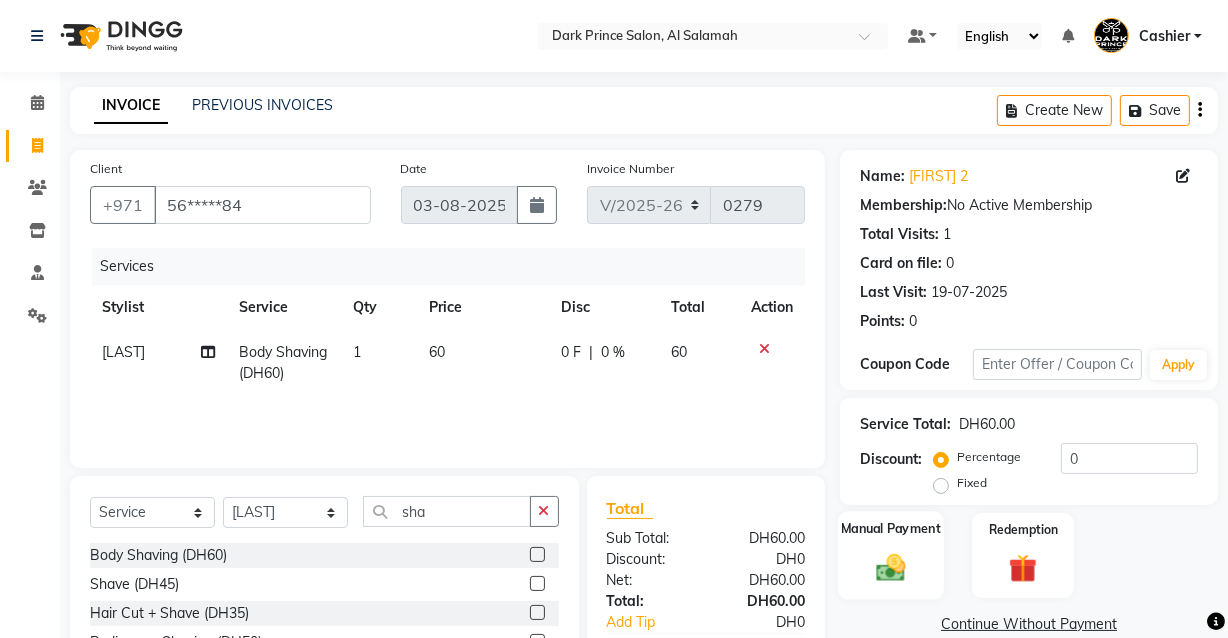 click on "Manual Payment" 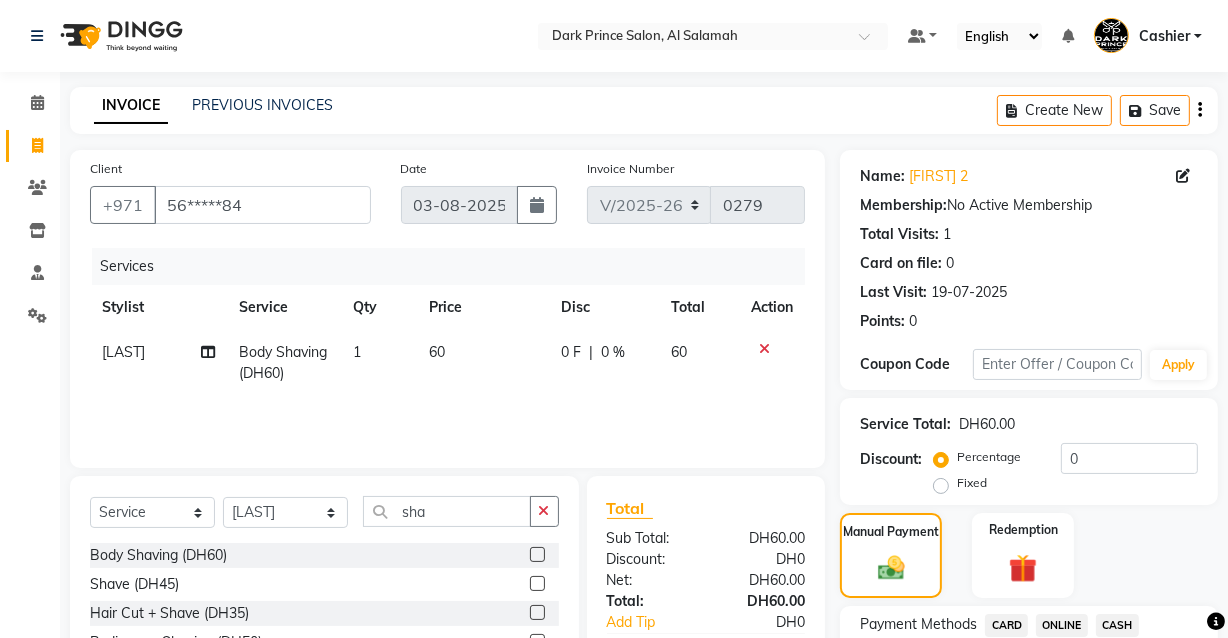 click on "CASH" 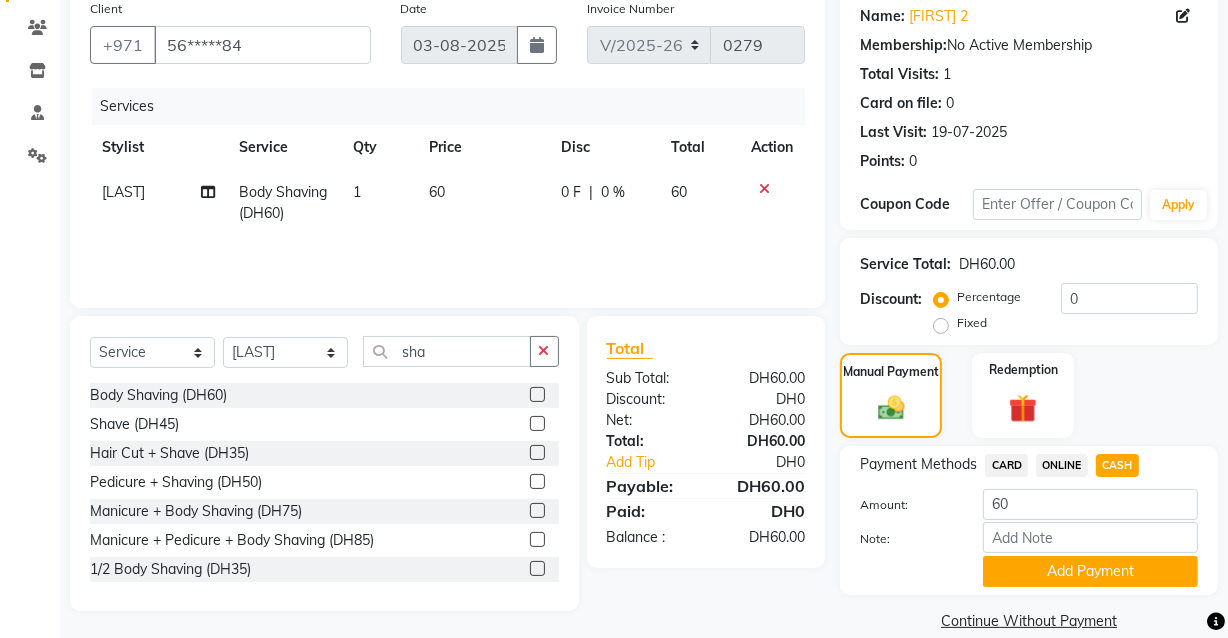 scroll, scrollTop: 188, scrollLeft: 0, axis: vertical 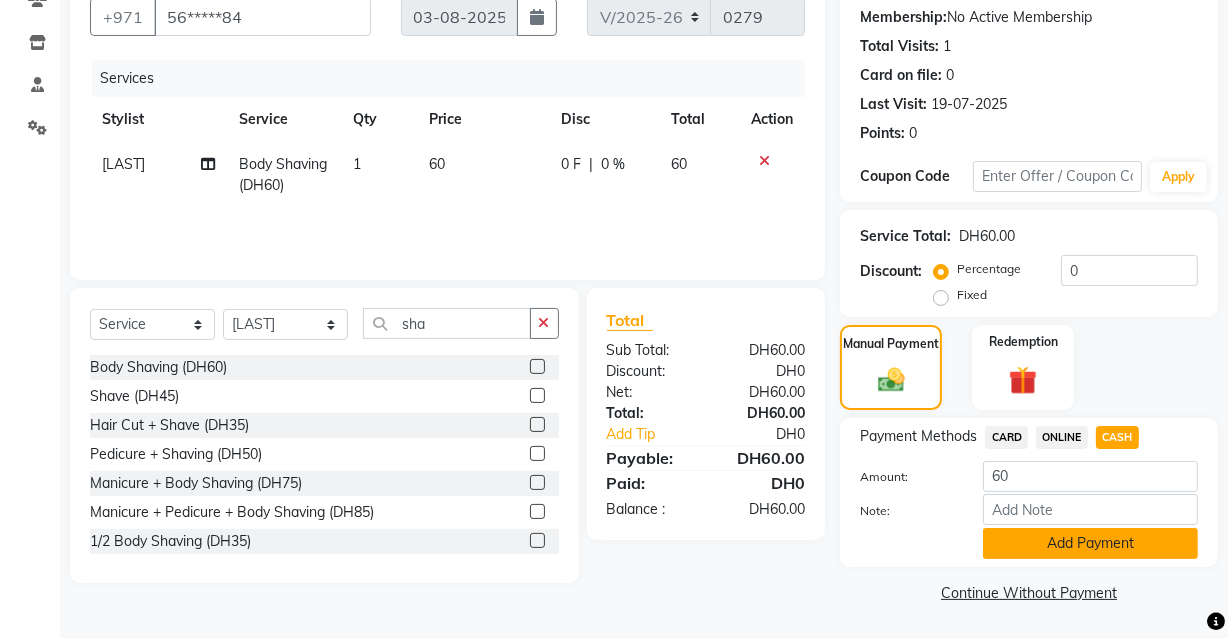 click on "Add Payment" 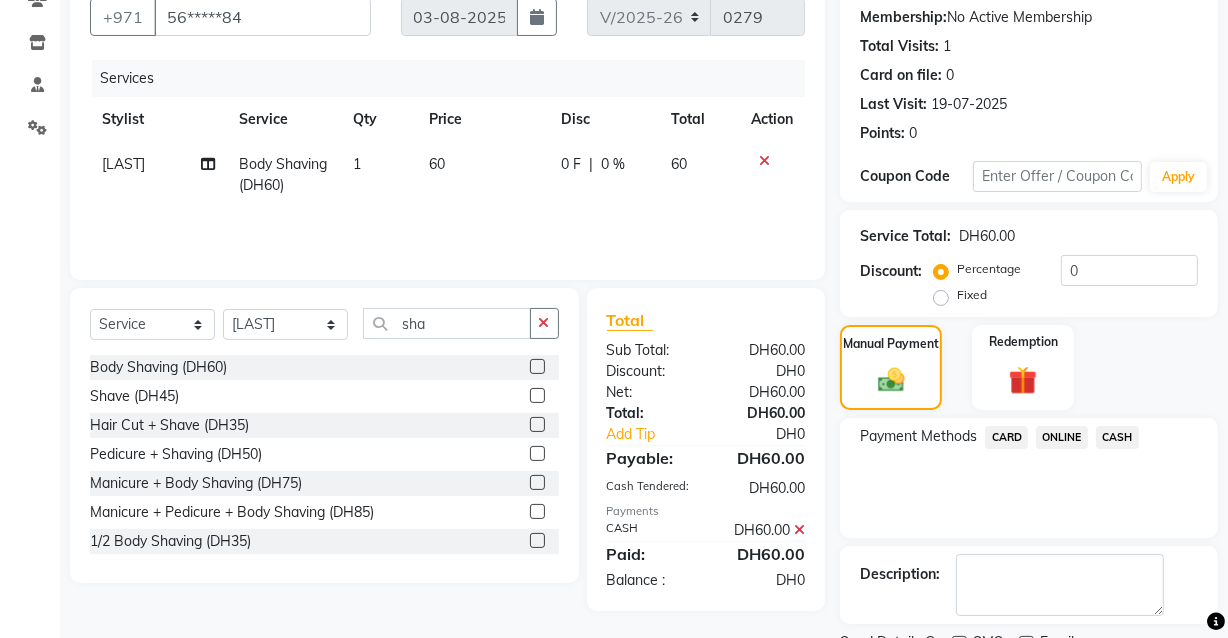 scroll, scrollTop: 270, scrollLeft: 0, axis: vertical 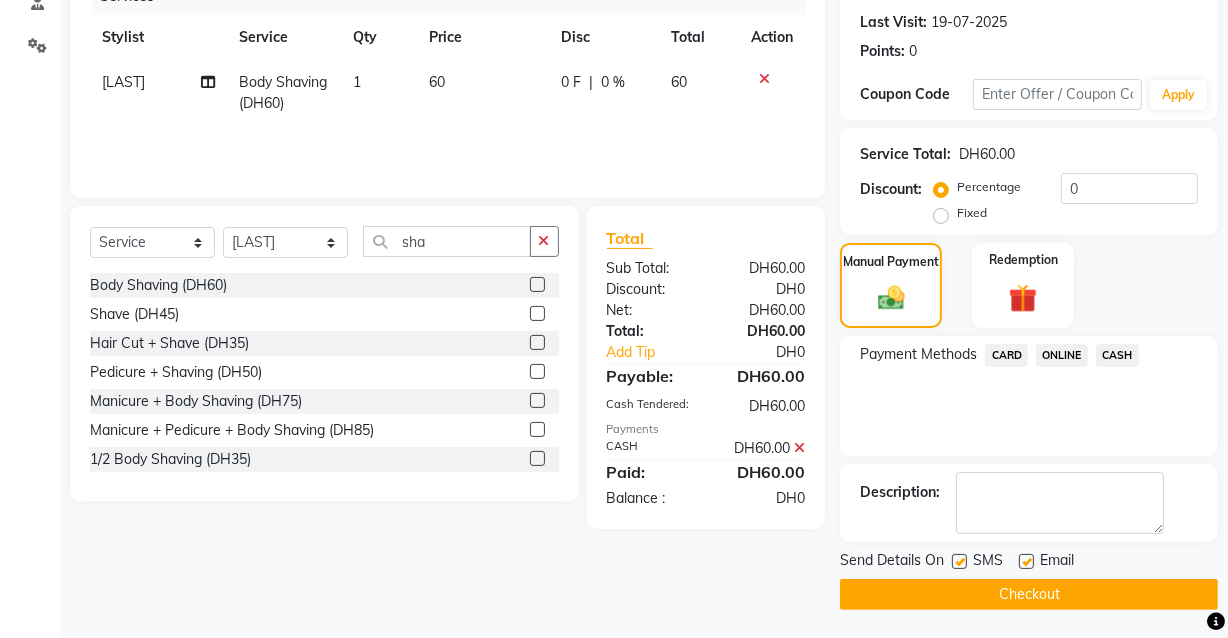 click on "Checkout" 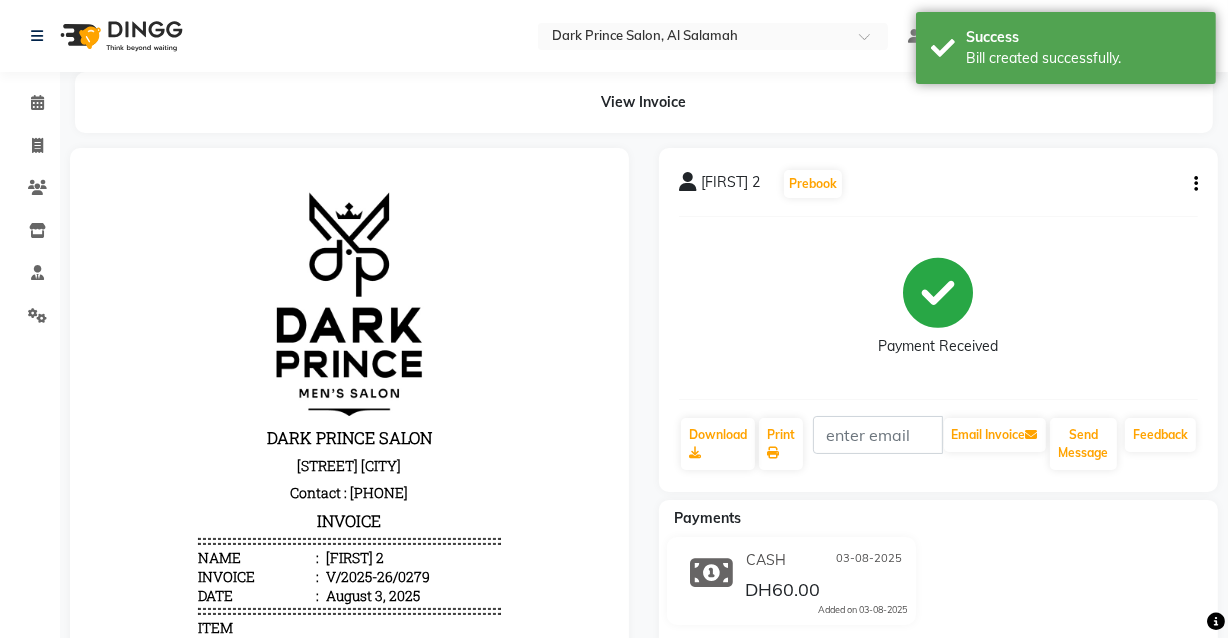 scroll, scrollTop: 0, scrollLeft: 0, axis: both 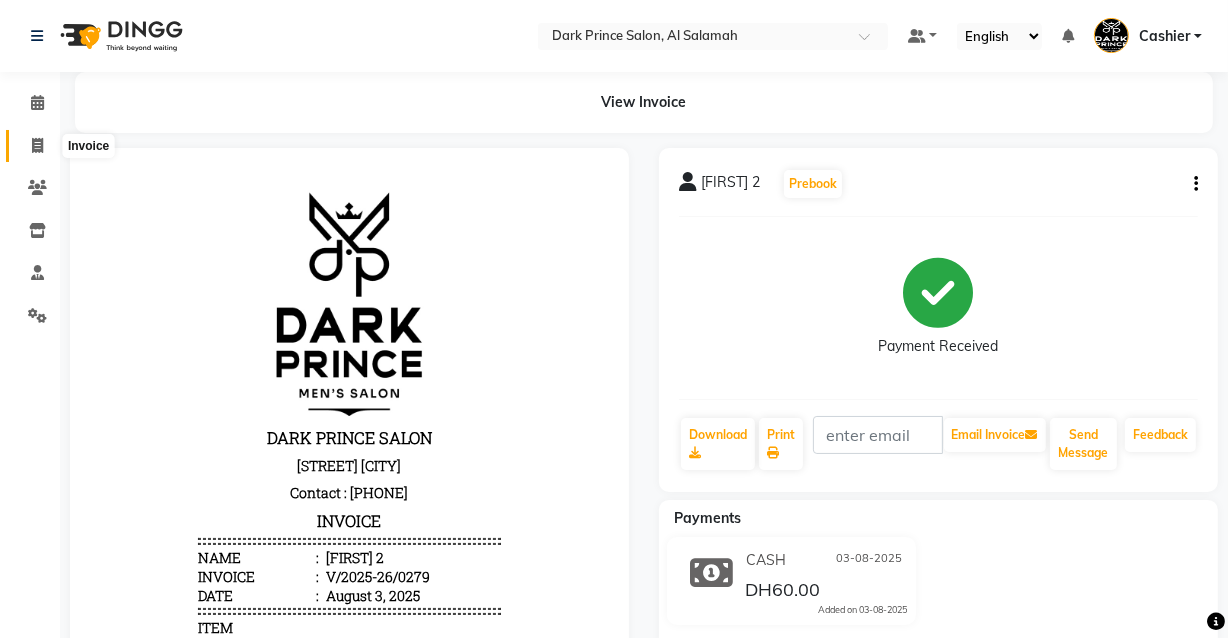 click 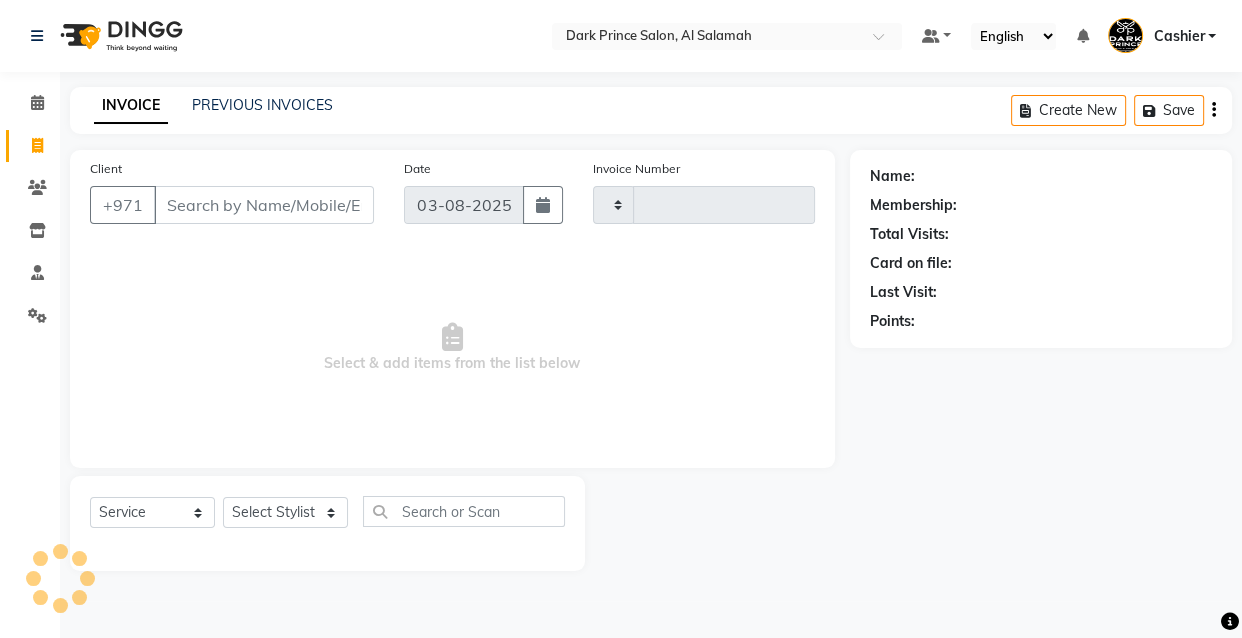 type on "0280" 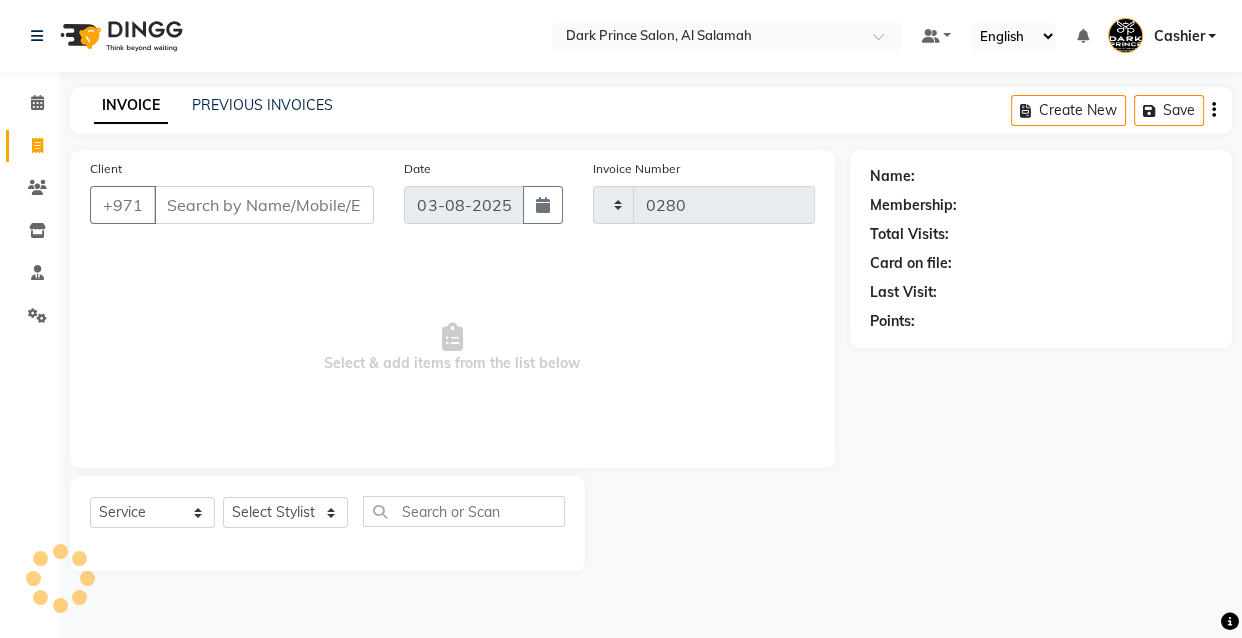 select on "8540" 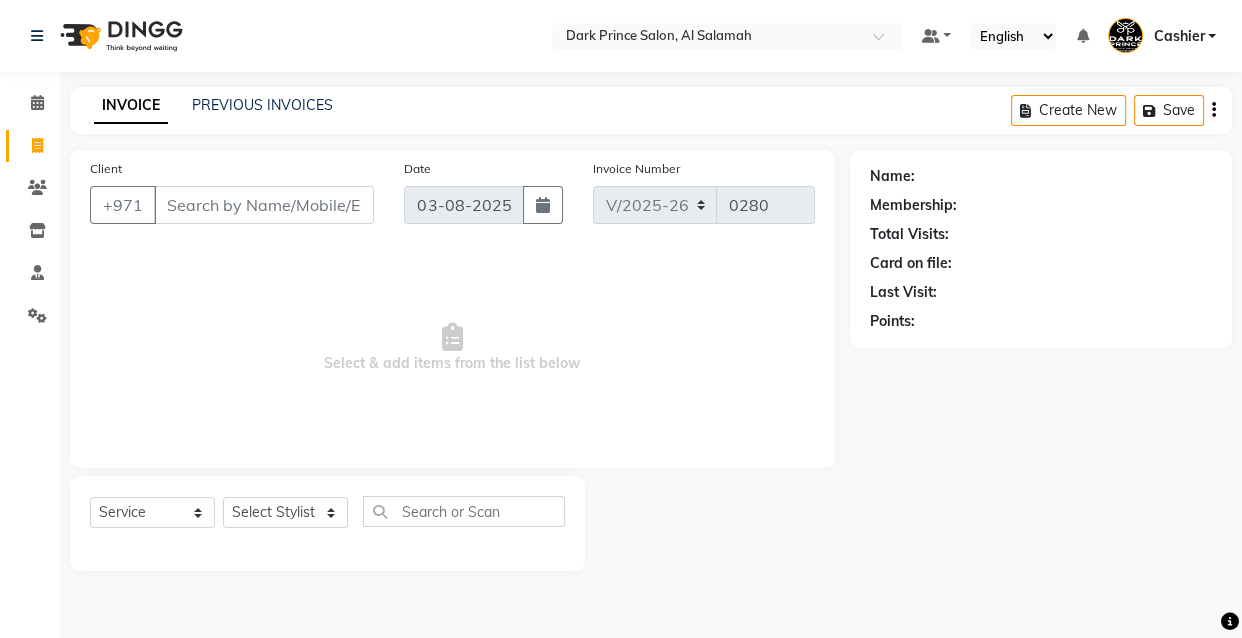 click on "Client" at bounding box center (264, 205) 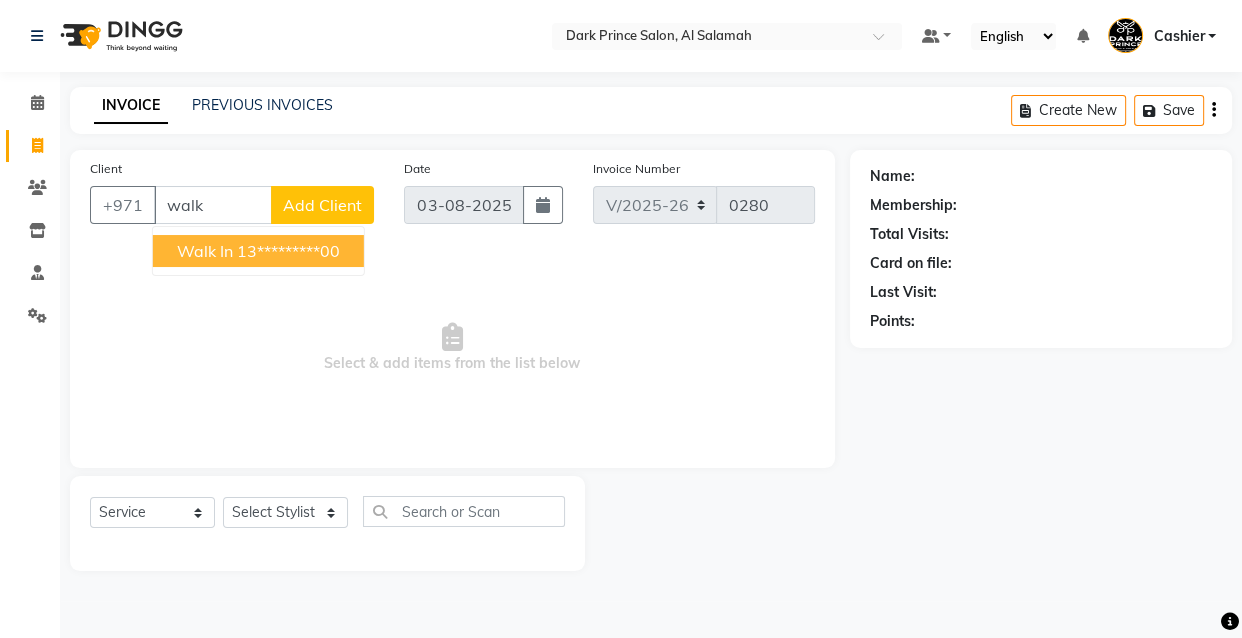click on "13*********00" at bounding box center [288, 251] 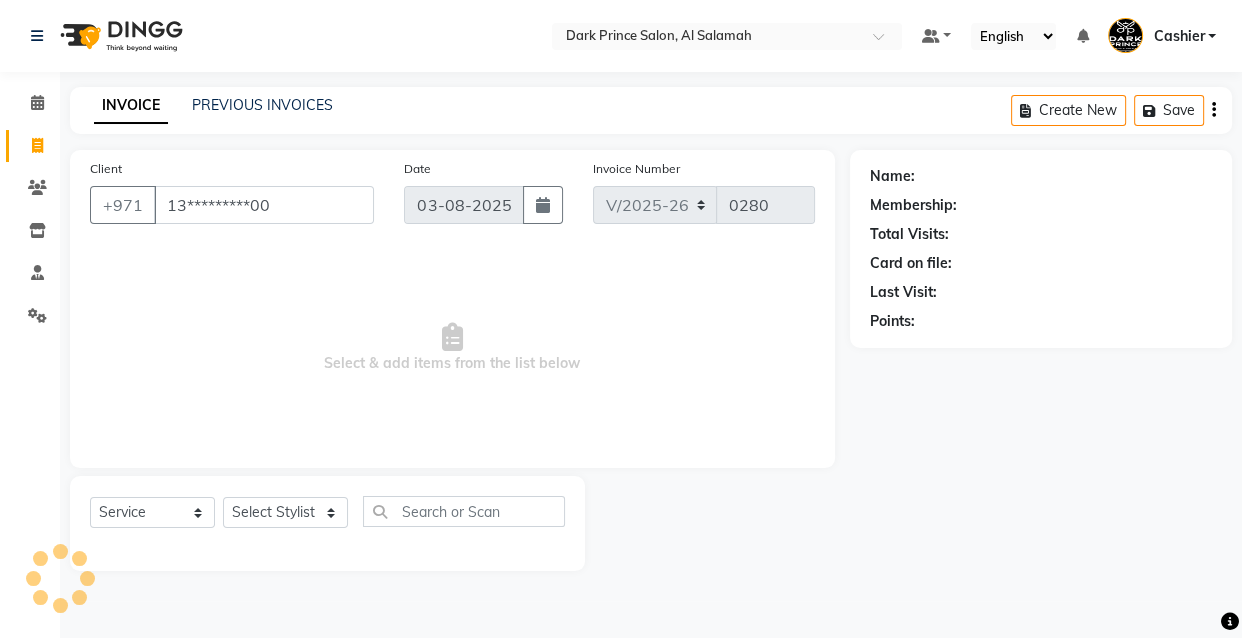type on "13*********00" 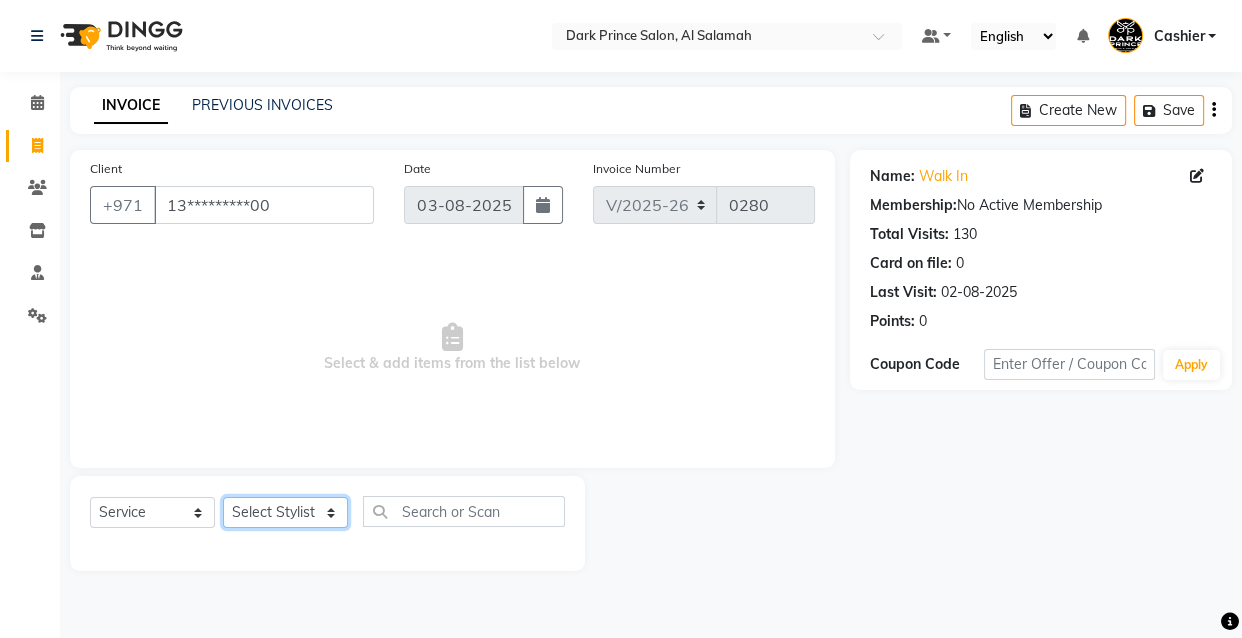 click on "Select Stylist [FIRST] Cashier [FIRST] [LAST]" 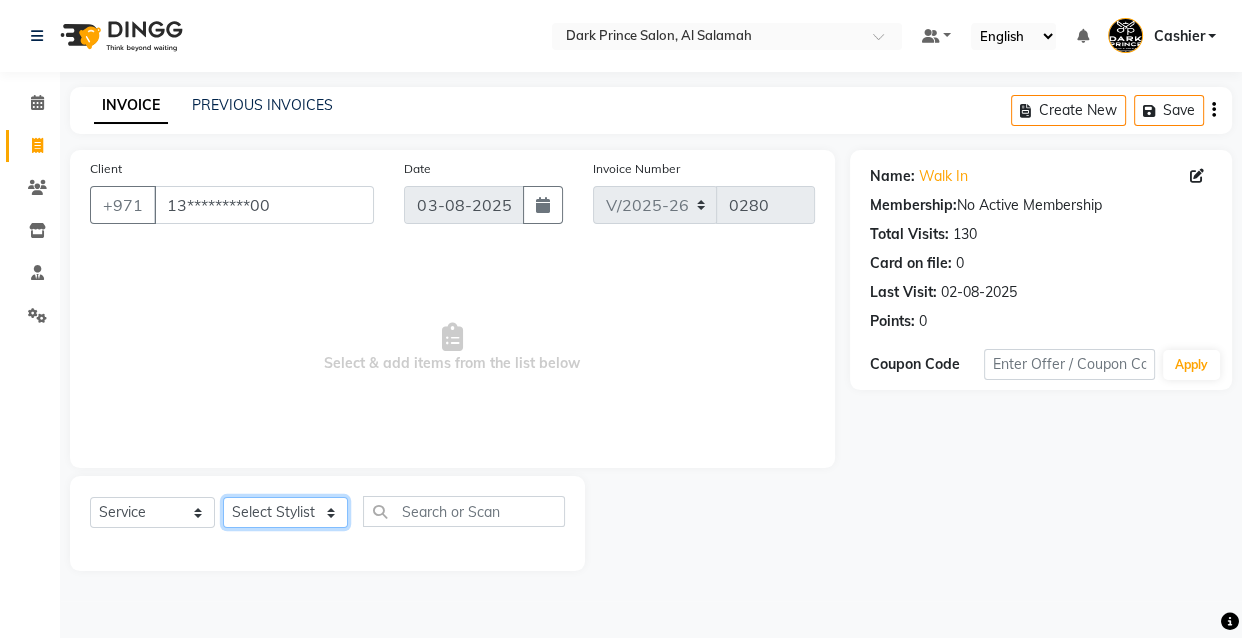 select on "84431" 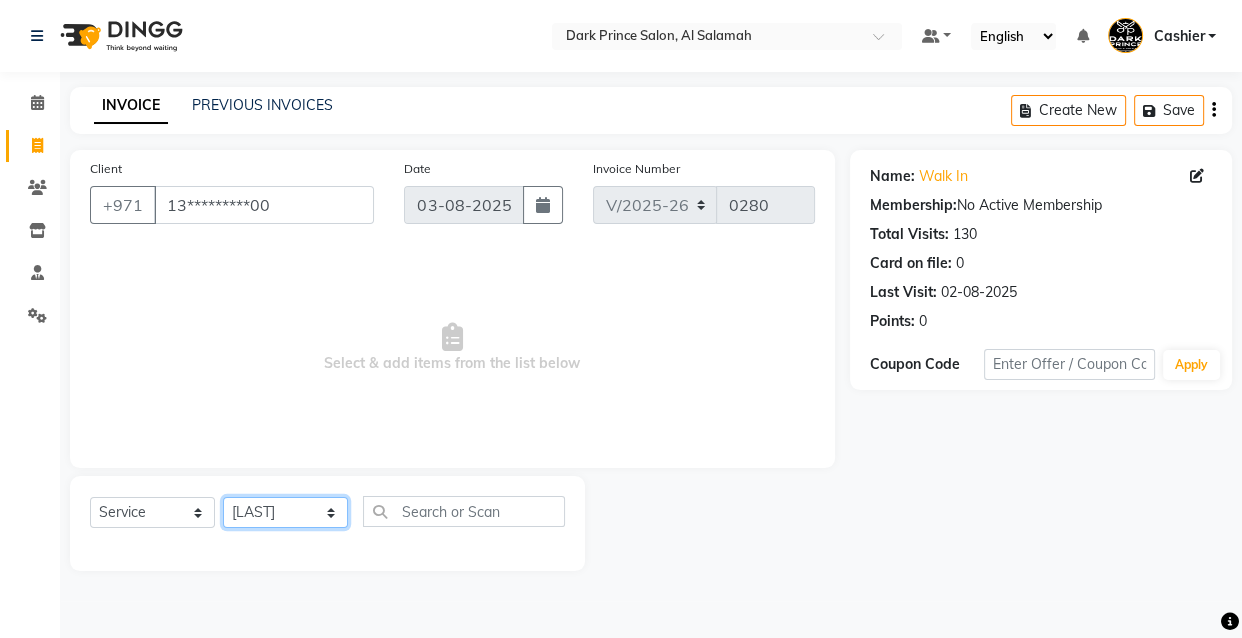 click on "Select Stylist [FIRST] Cashier [FIRST] [LAST]" 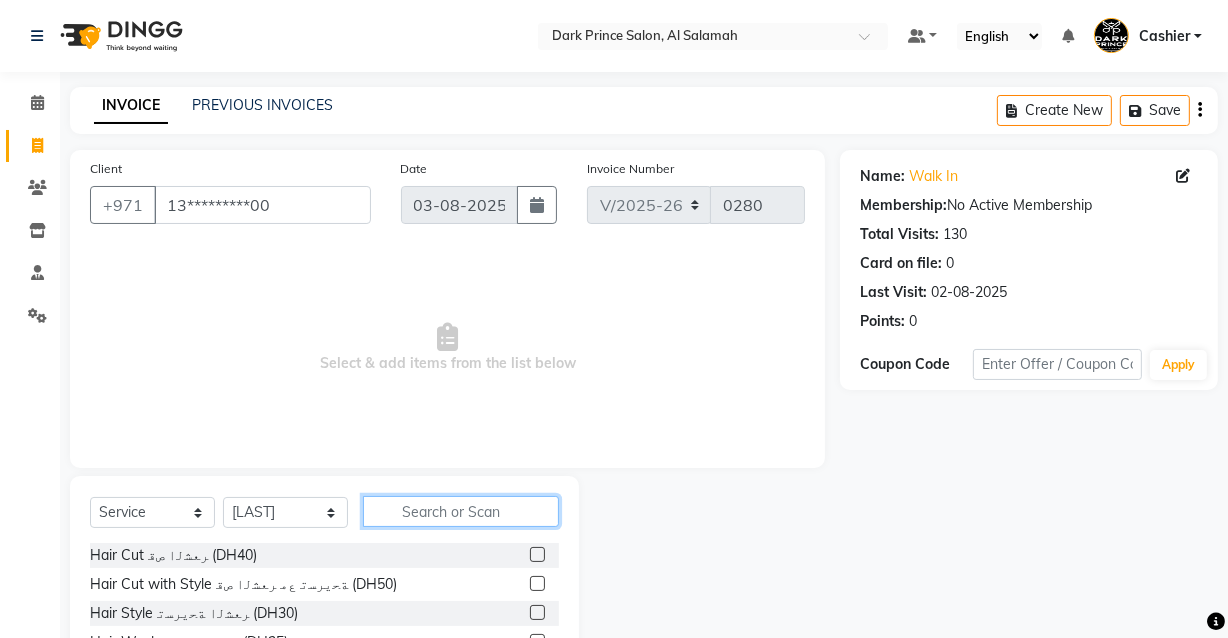 click 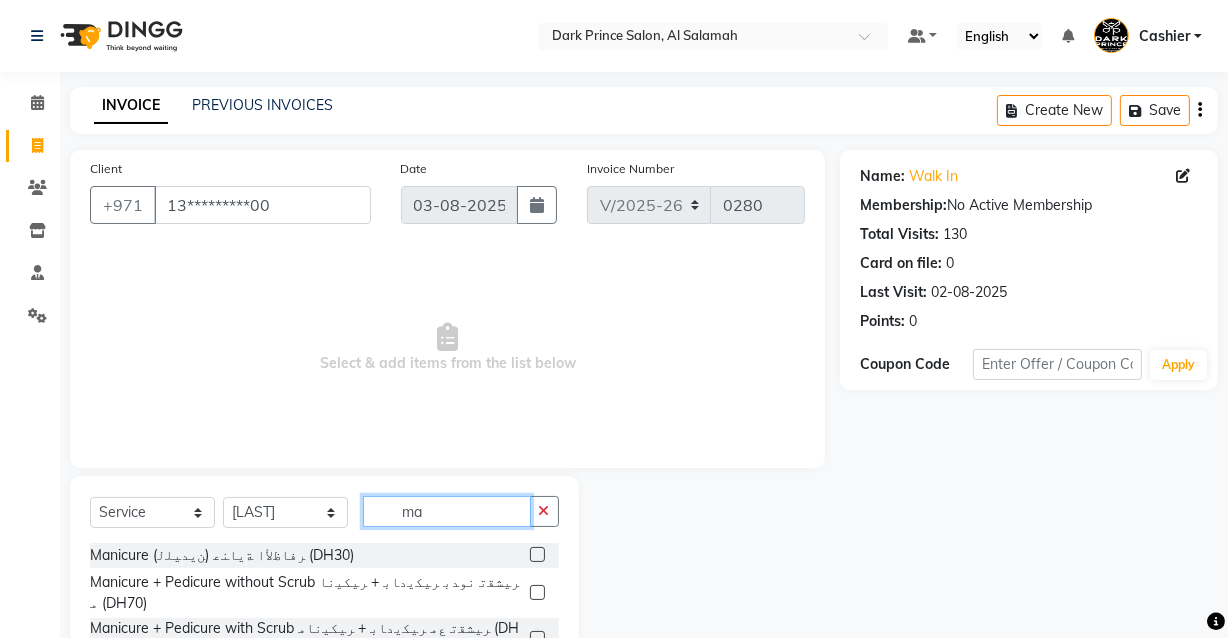 type on "ma" 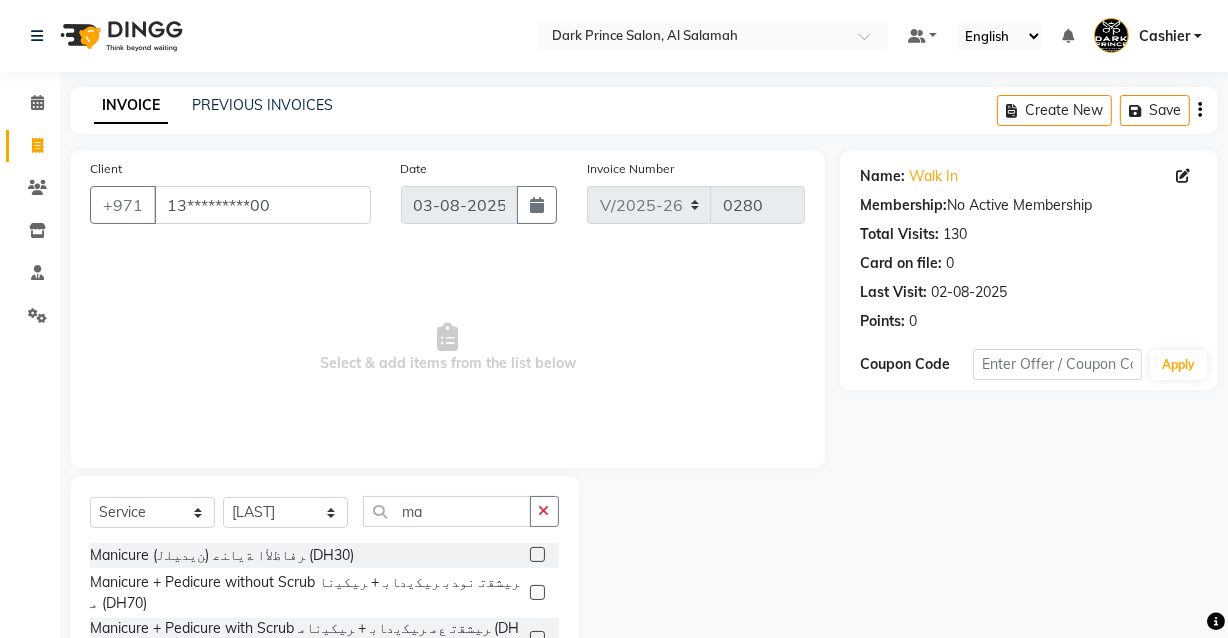 click 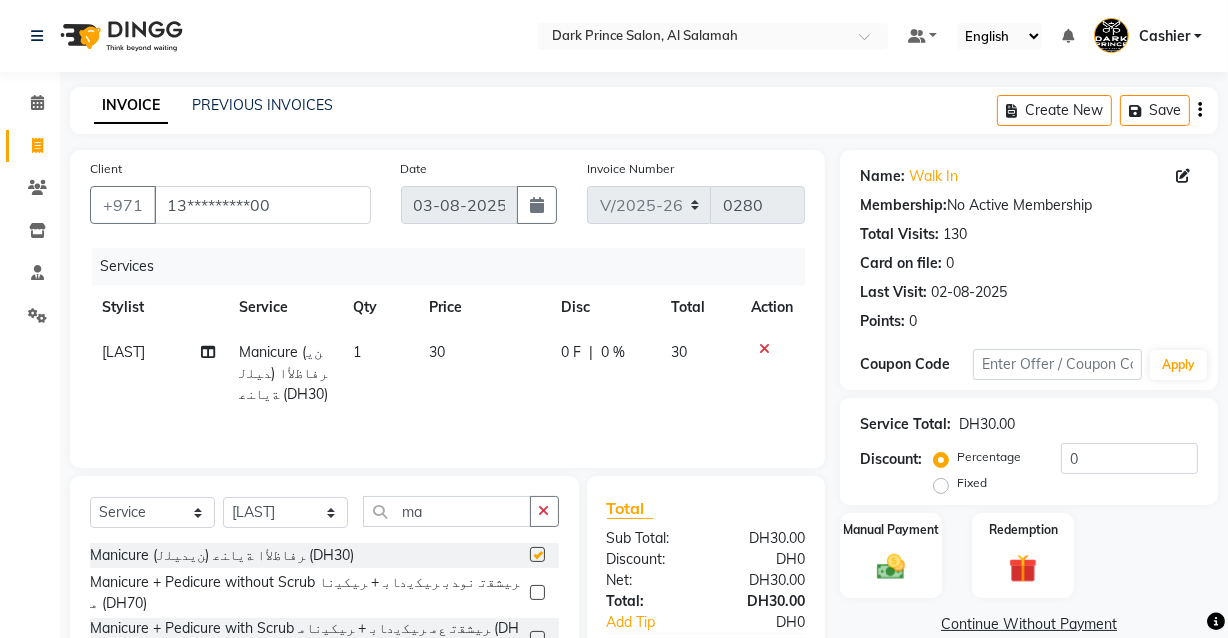 checkbox on "false" 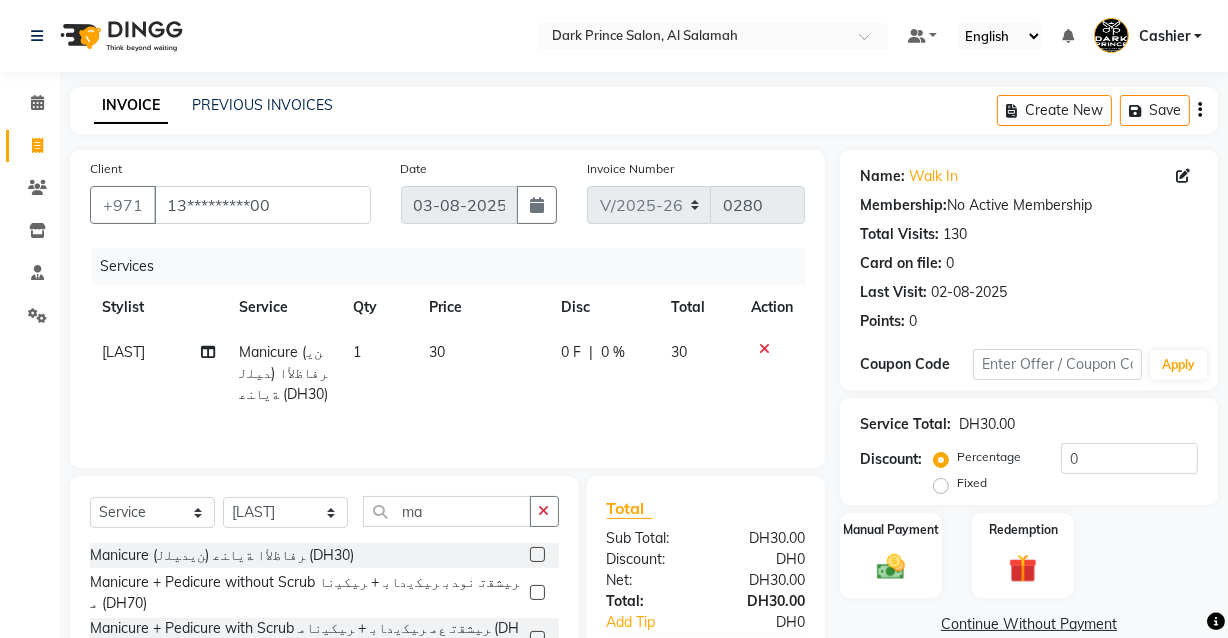 click on "30" 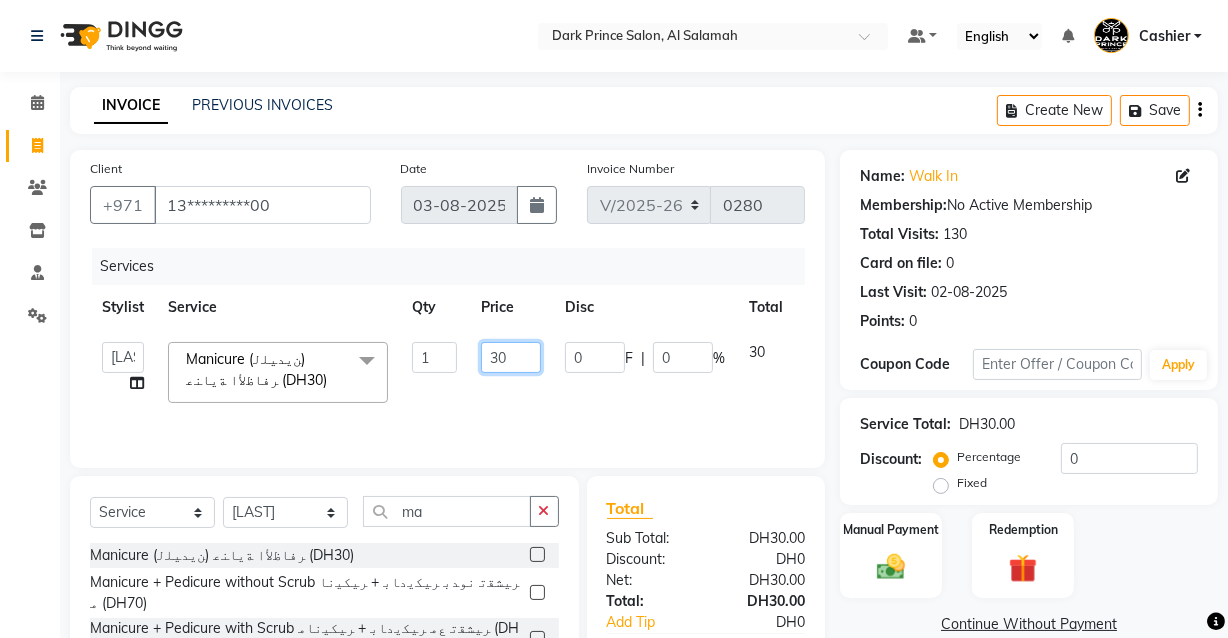 click on "30" 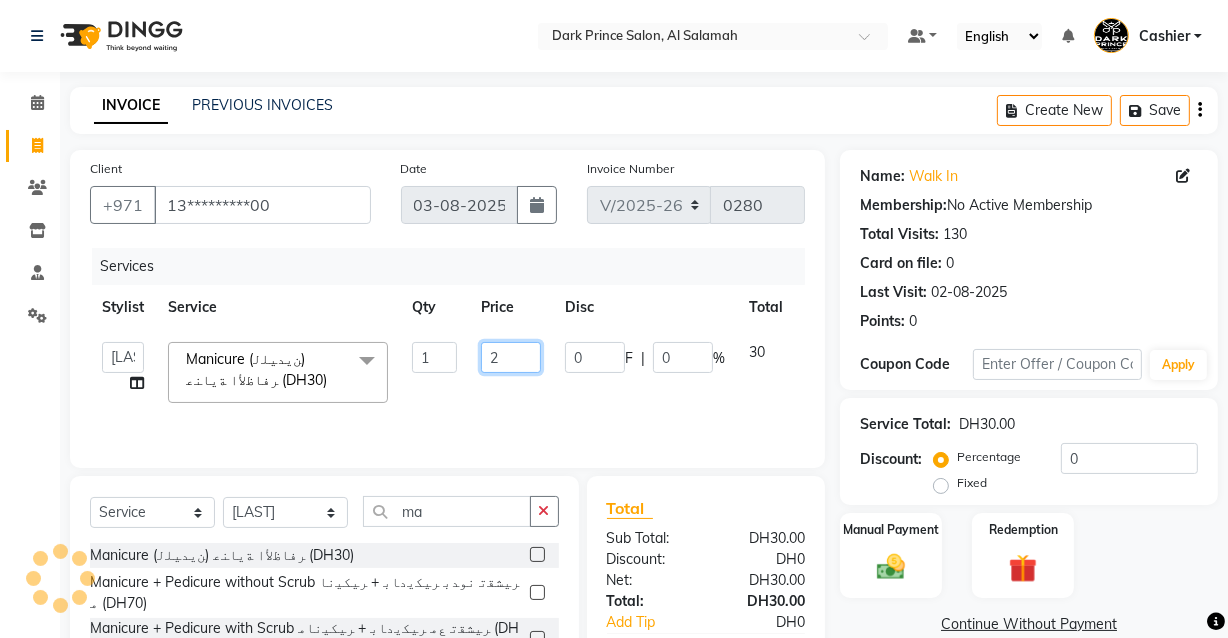 type on "25" 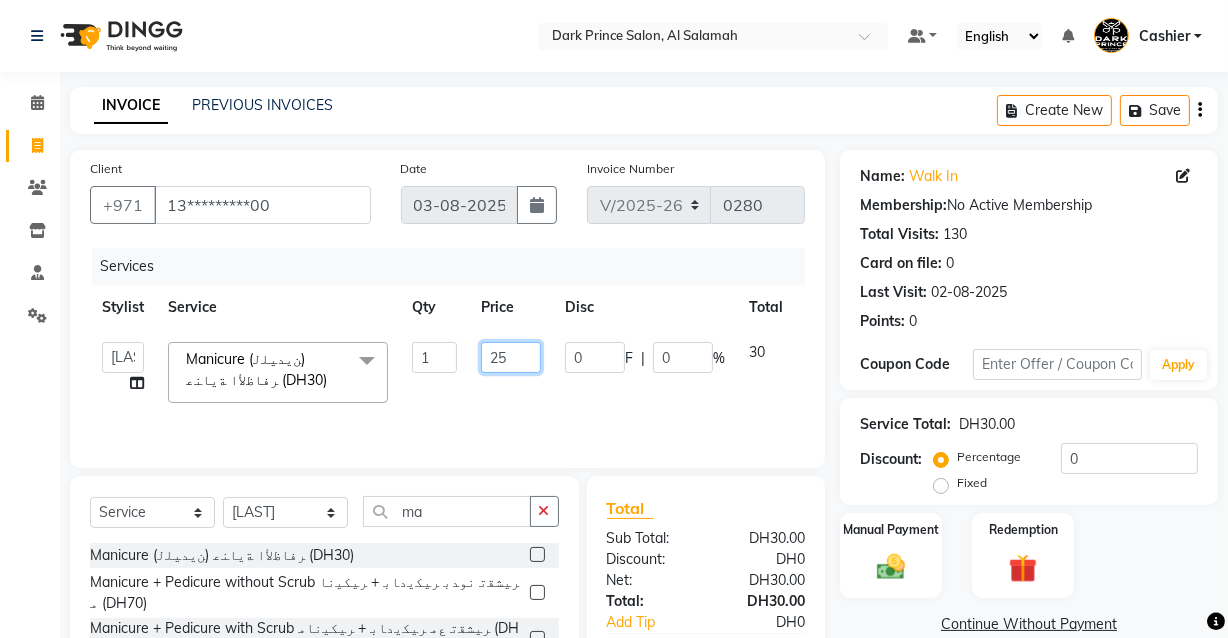 scroll, scrollTop: 163, scrollLeft: 0, axis: vertical 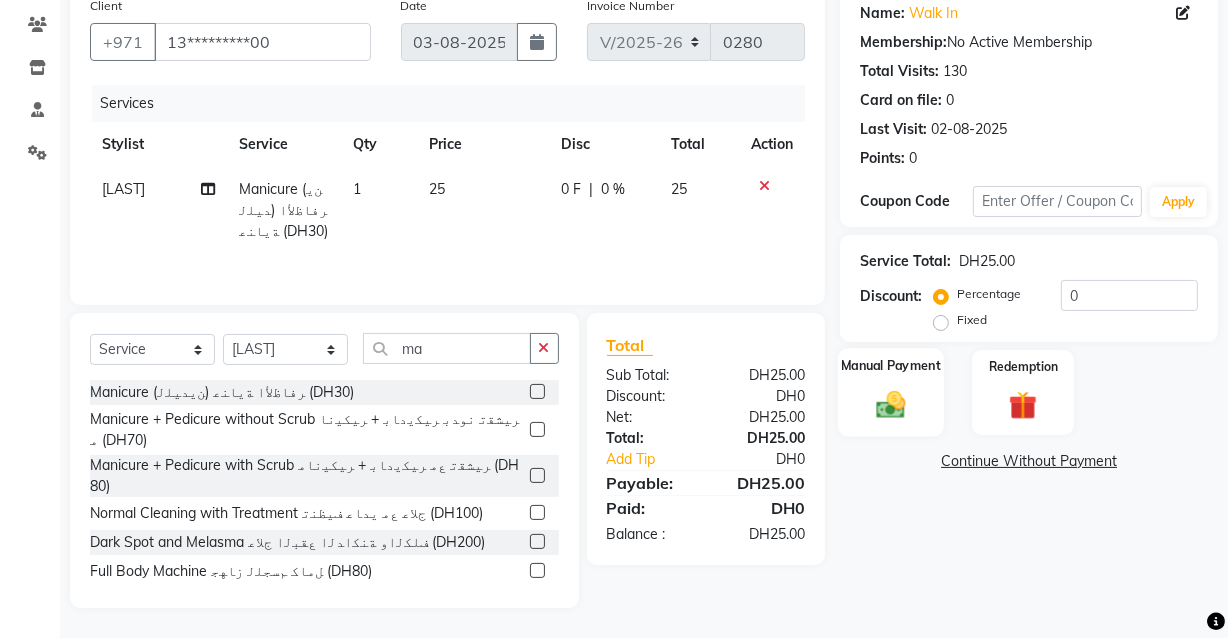 click 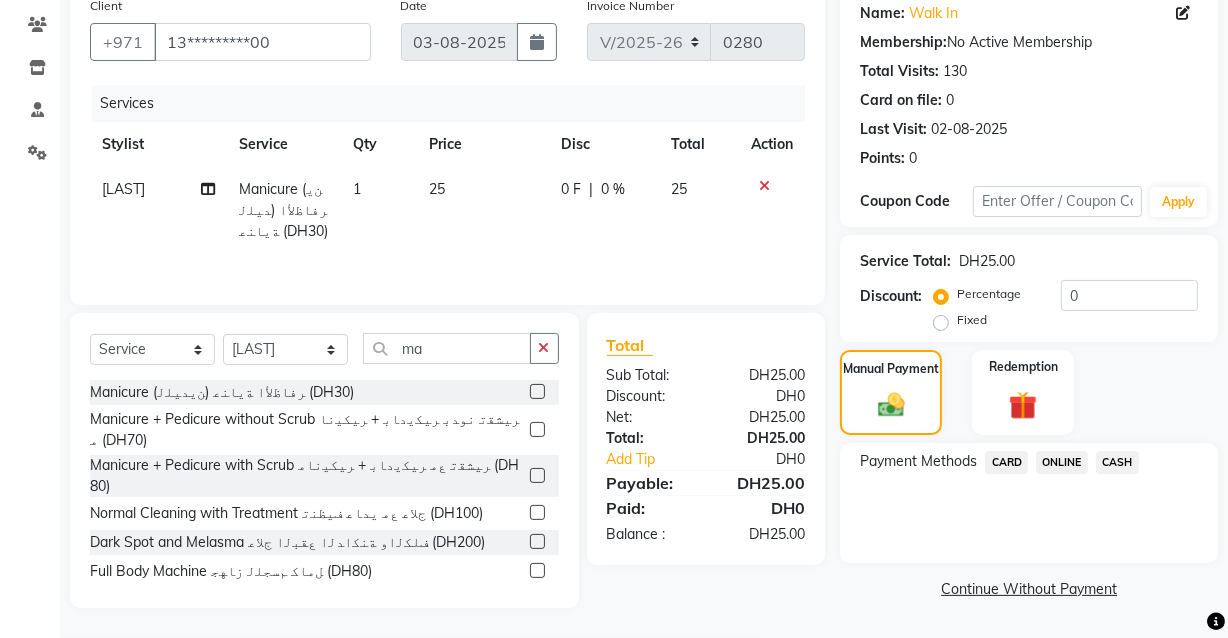 click on "CASH" 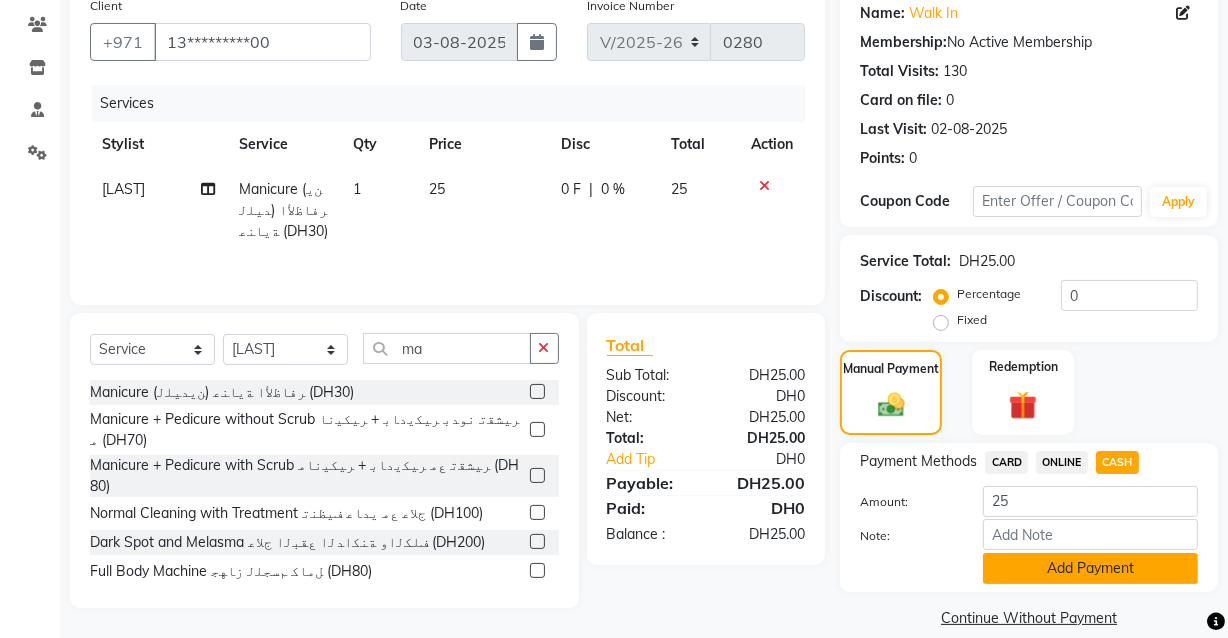 click on "Add Payment" 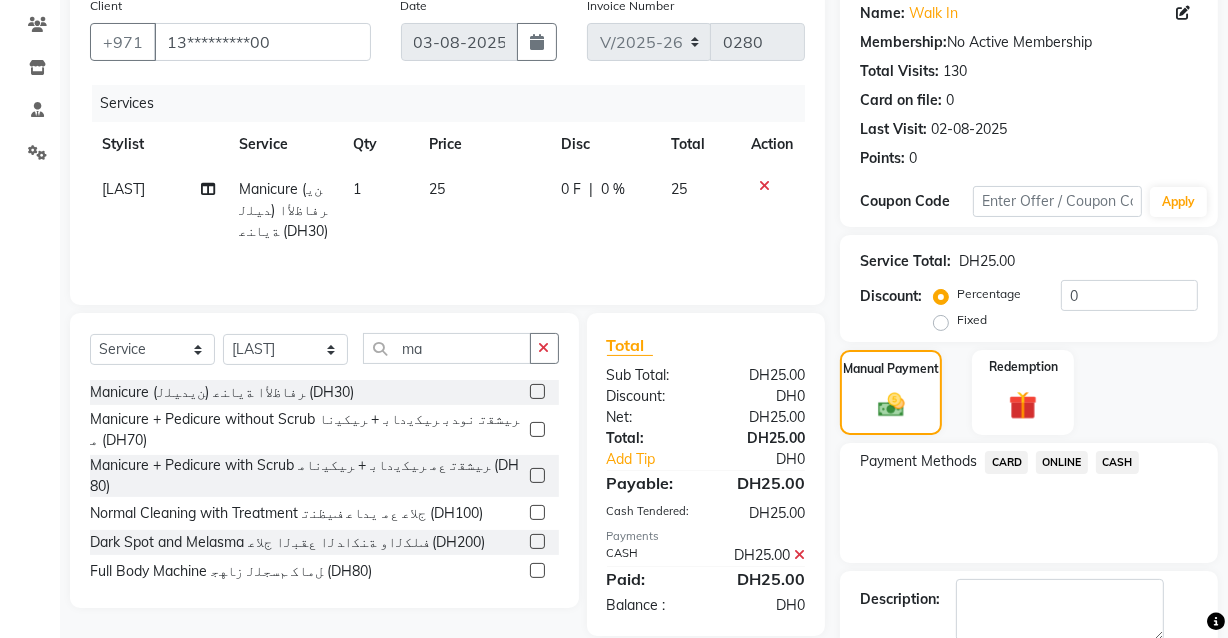 click on "Description:" 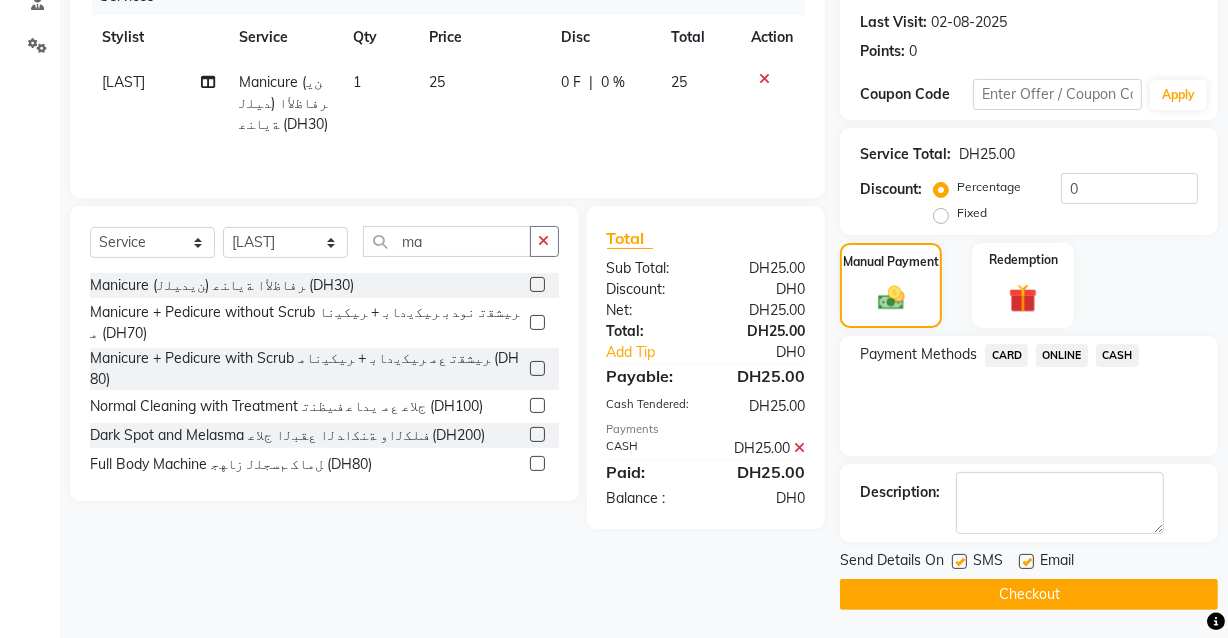 click on "Checkout" 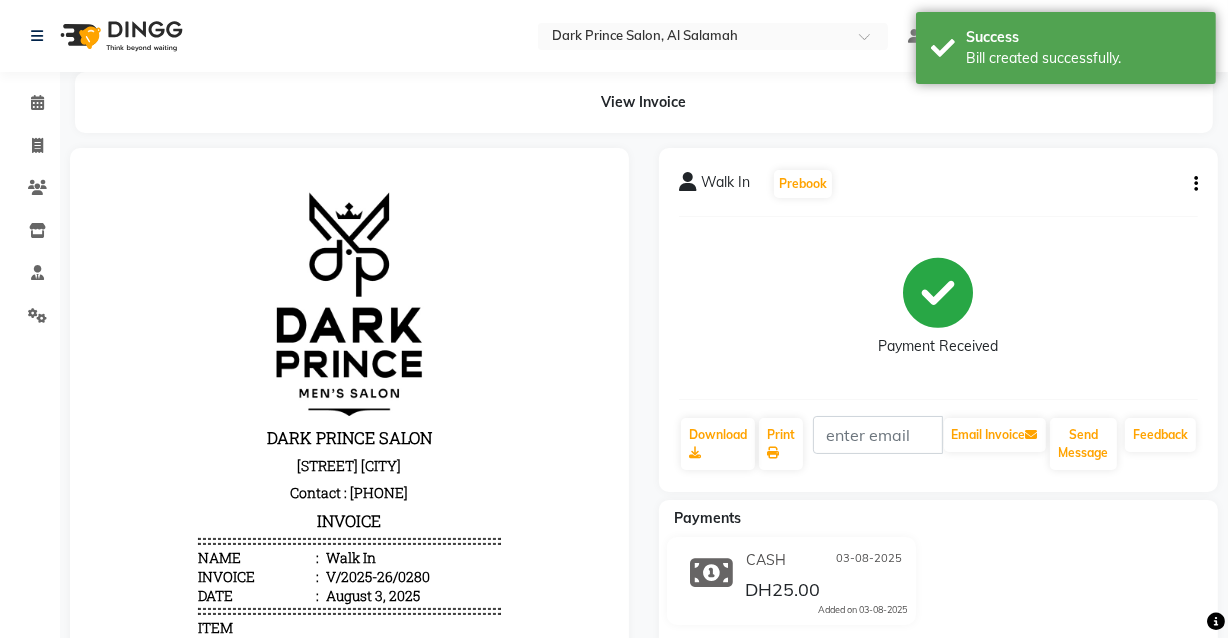 scroll, scrollTop: 0, scrollLeft: 0, axis: both 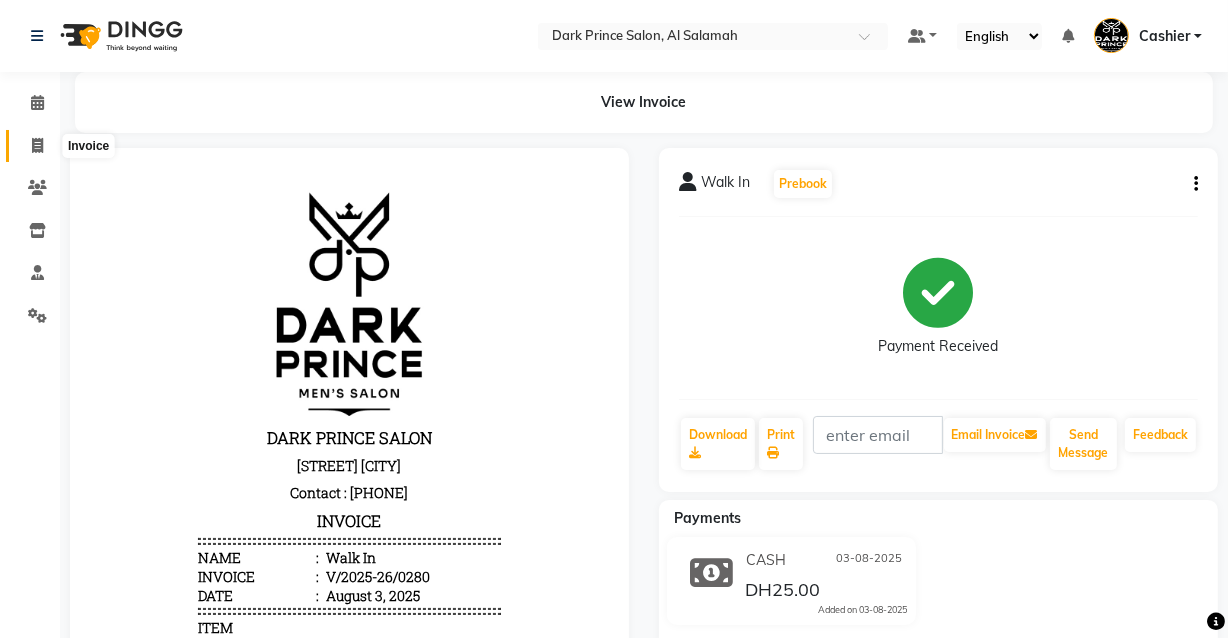 click 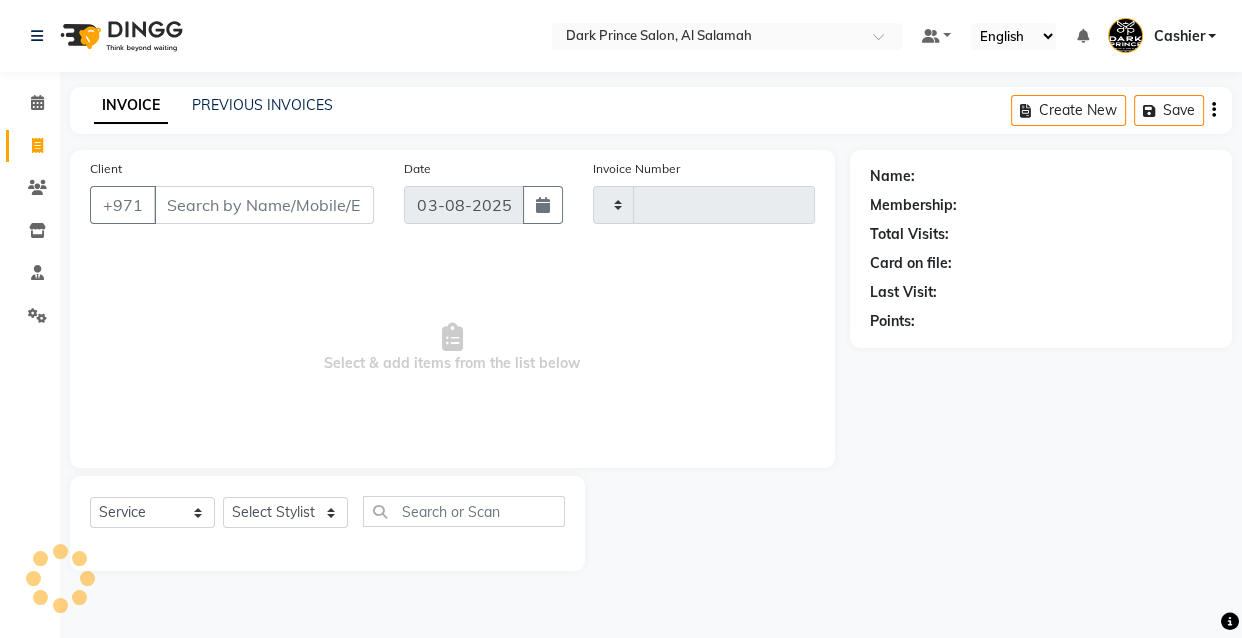 type on "0281" 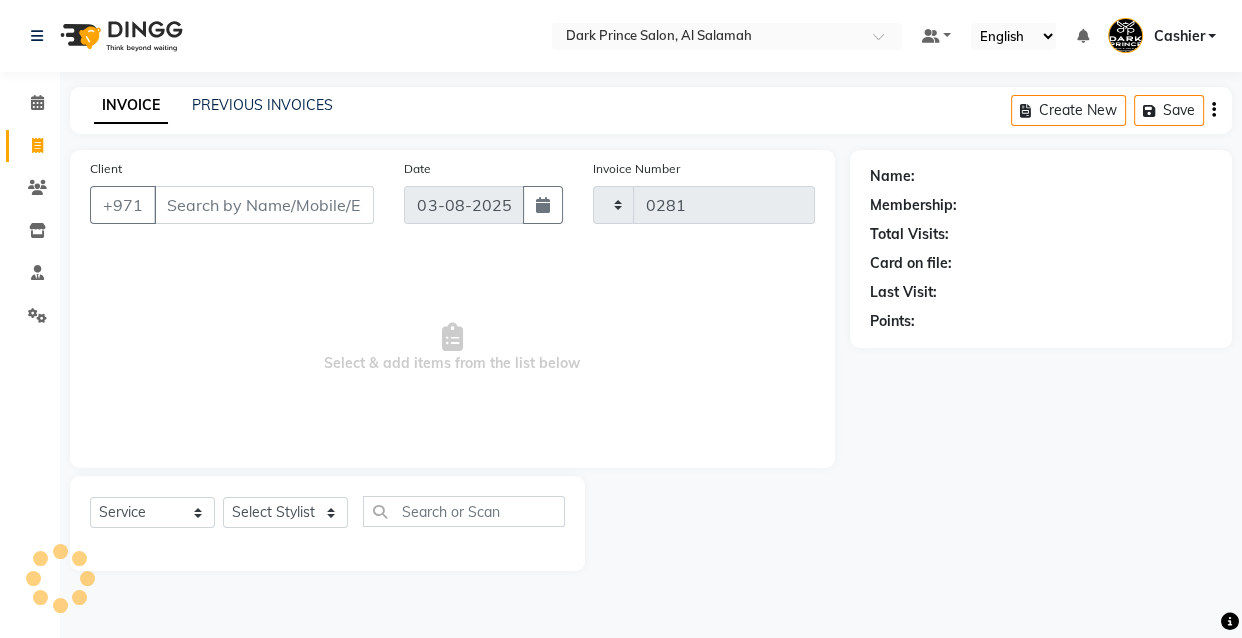 select on "8540" 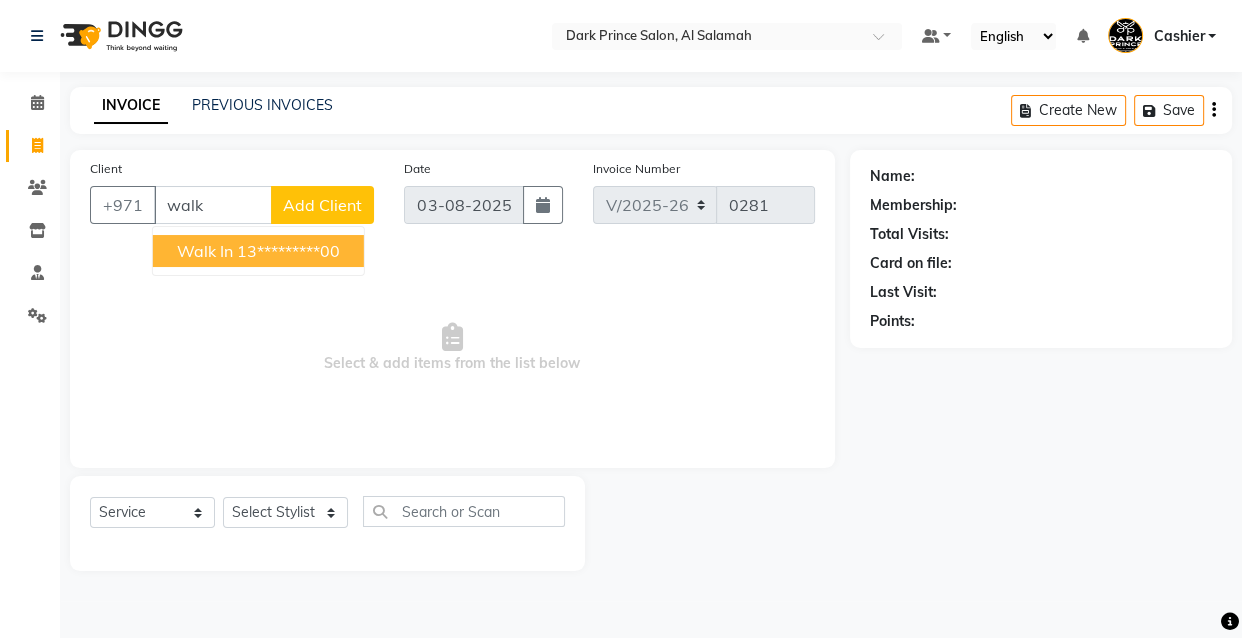 click on "13*********00" at bounding box center [288, 251] 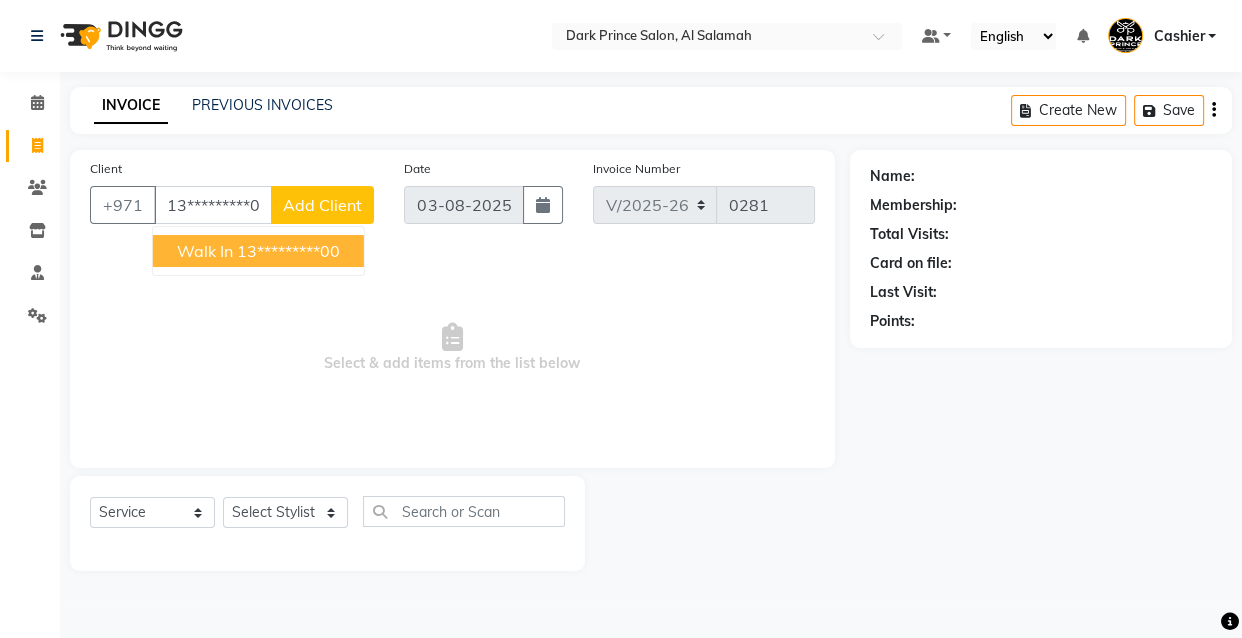 type on "13*********00" 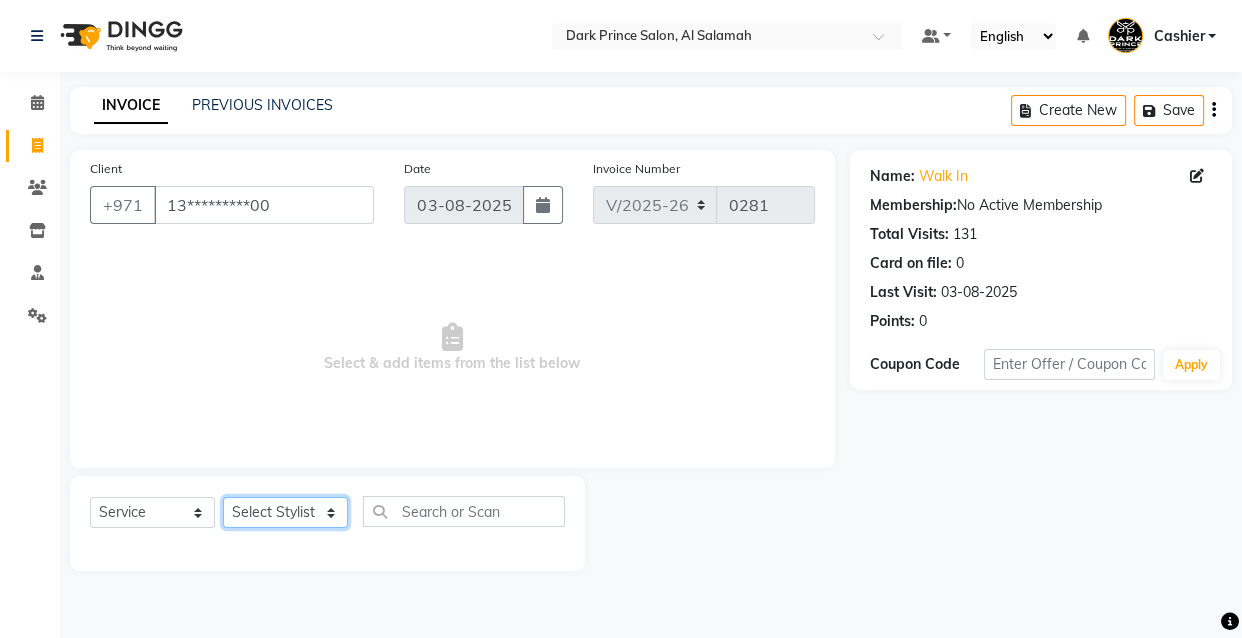 click on "Select Stylist [FIRST] Cashier [FIRST] [LAST]" 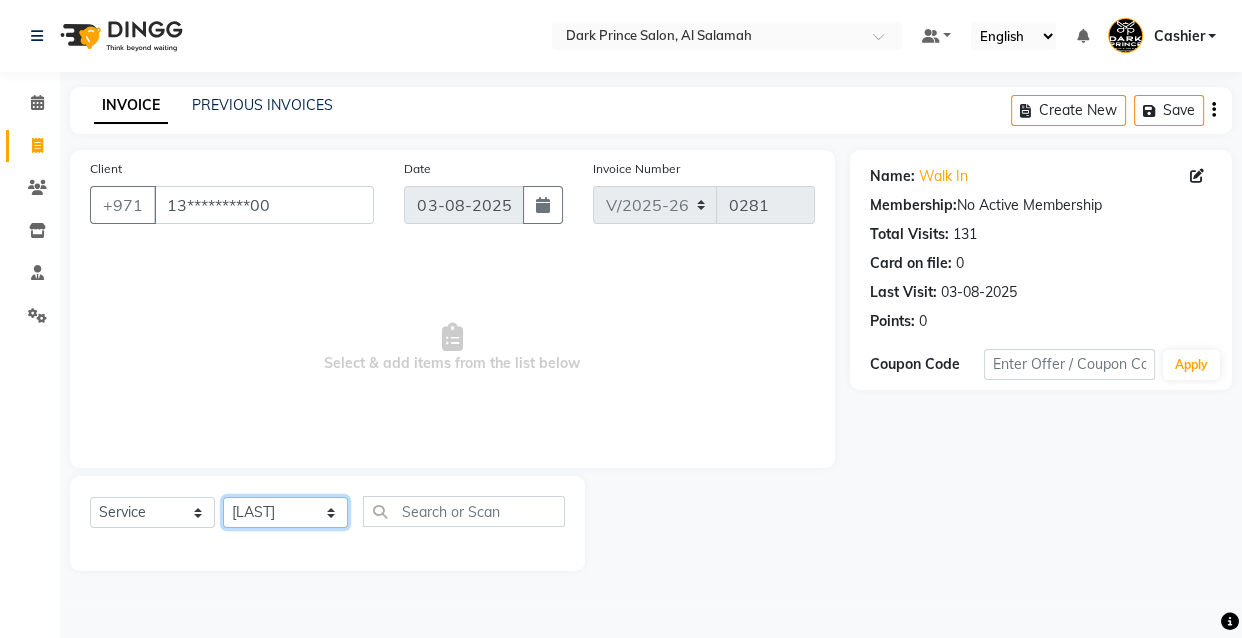 click on "Select Stylist [FIRST] Cashier [FIRST] [LAST]" 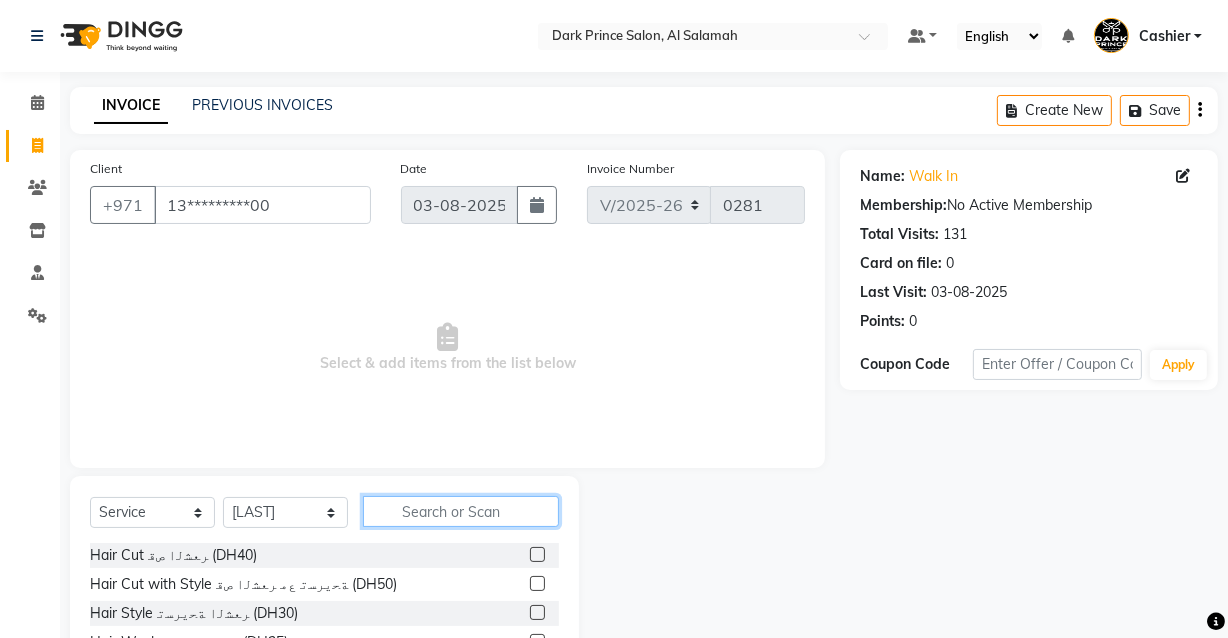 click 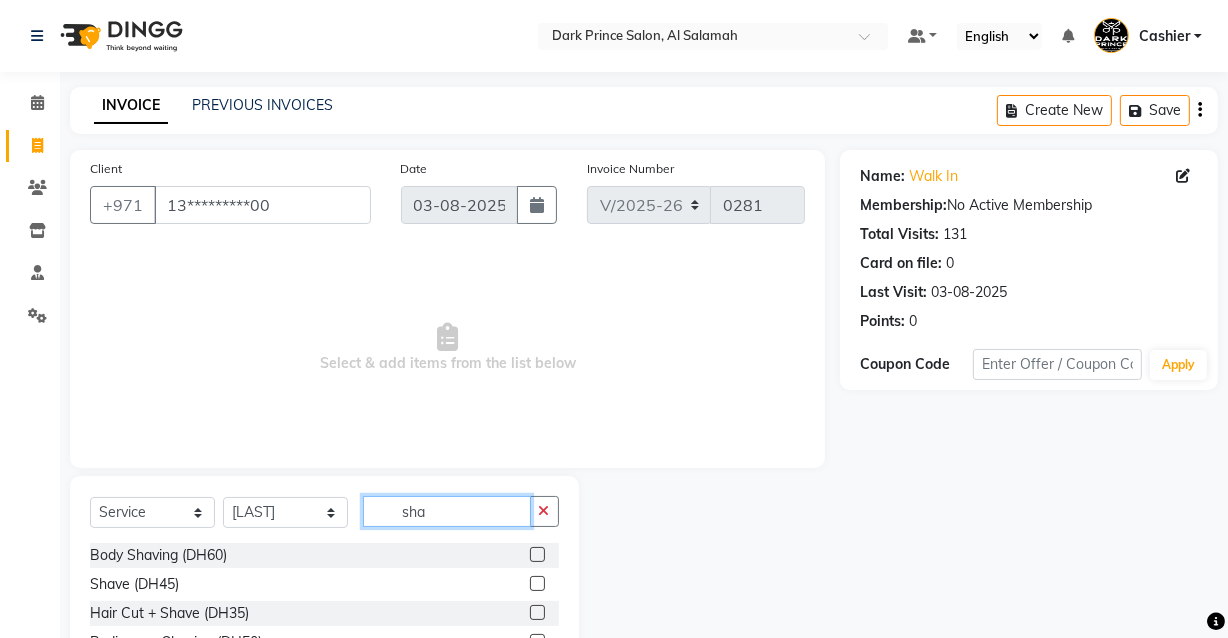 scroll, scrollTop: 163, scrollLeft: 0, axis: vertical 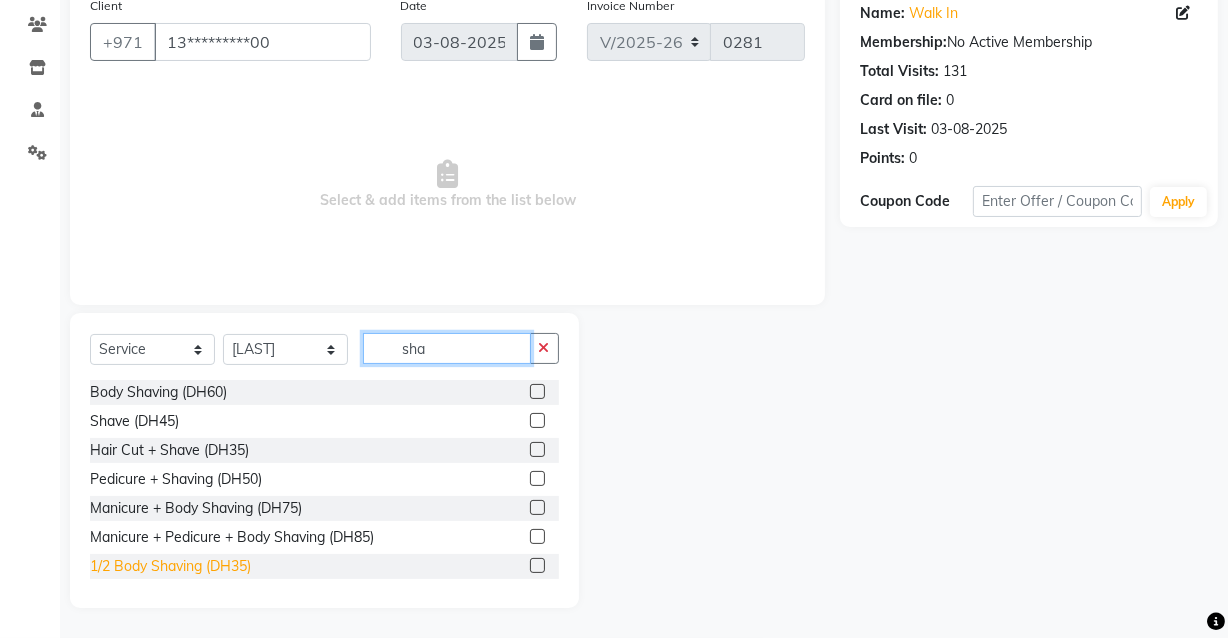 type on "sha" 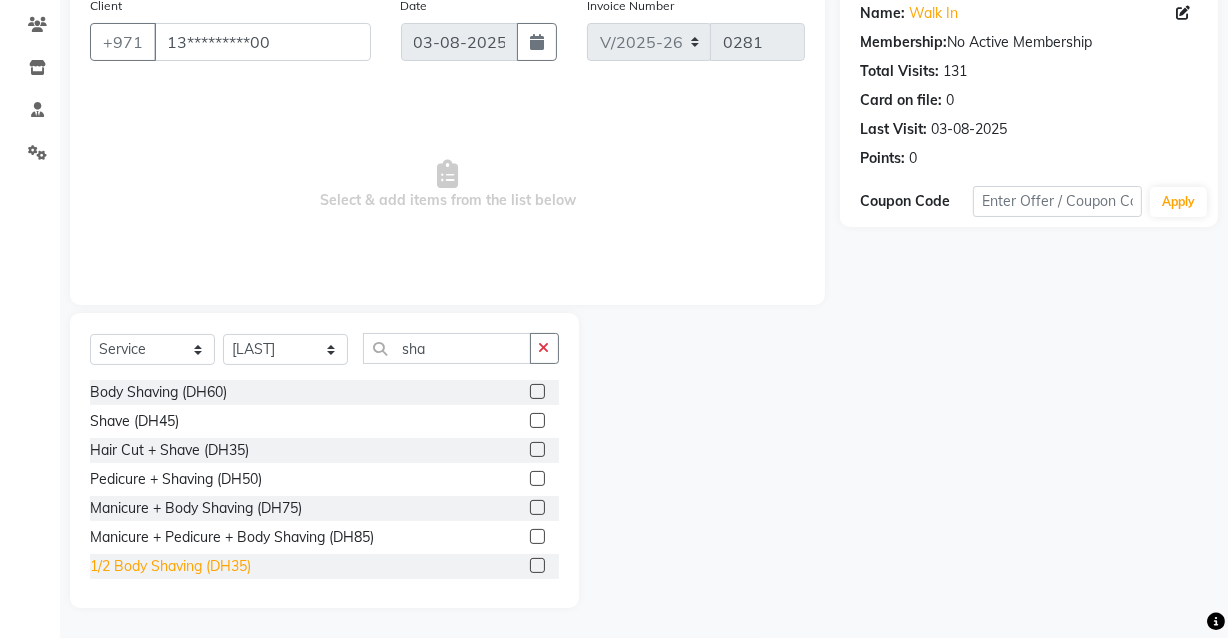 click on "1/2 Body Shaving (DH35)" 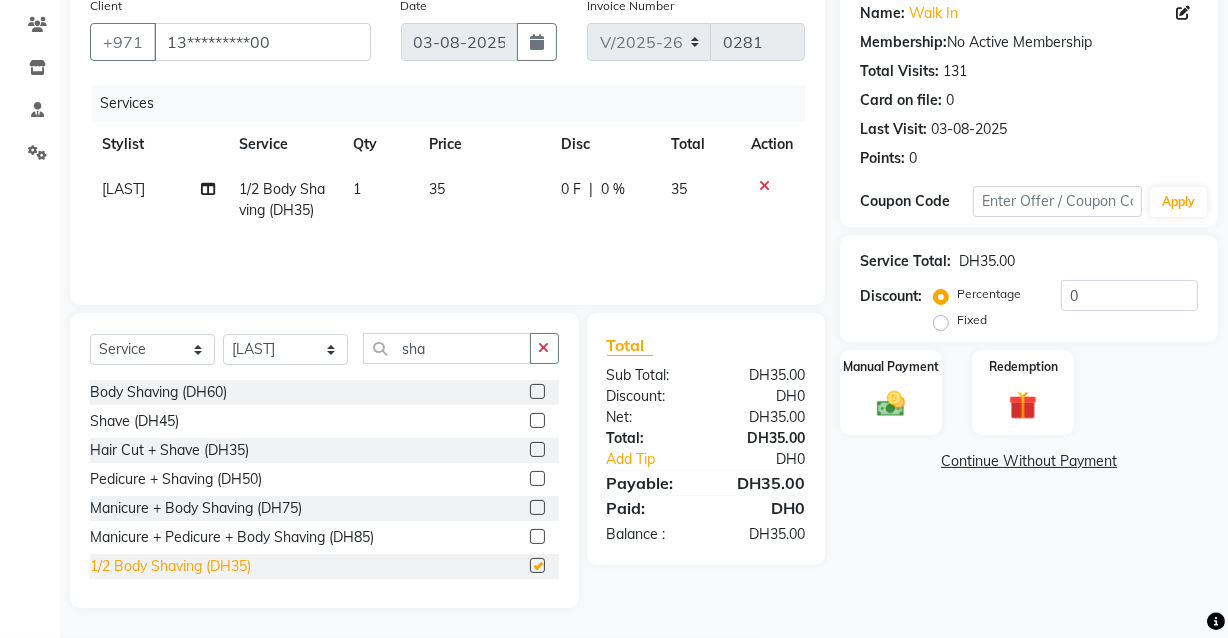 checkbox on "false" 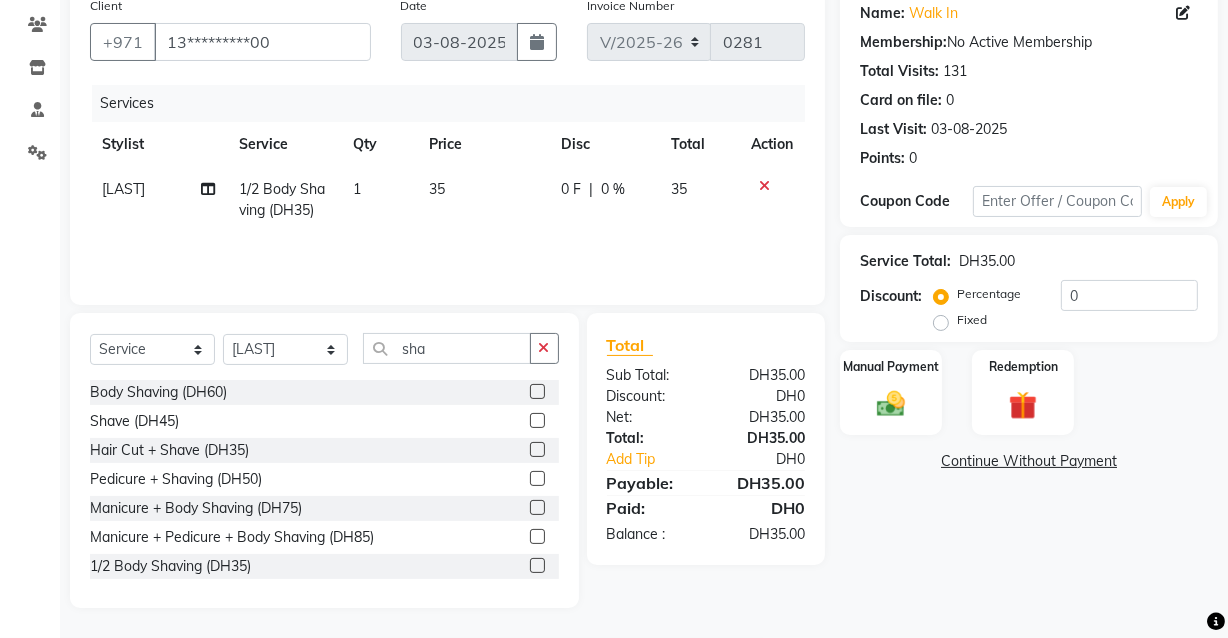 click on "35" 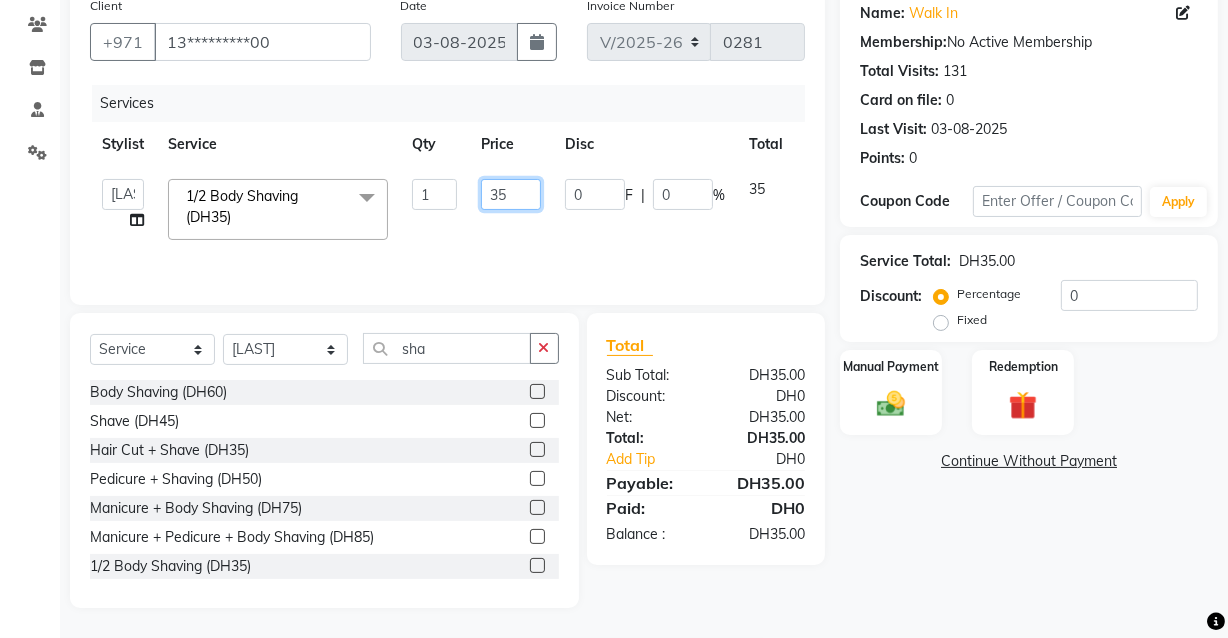 click on "35" 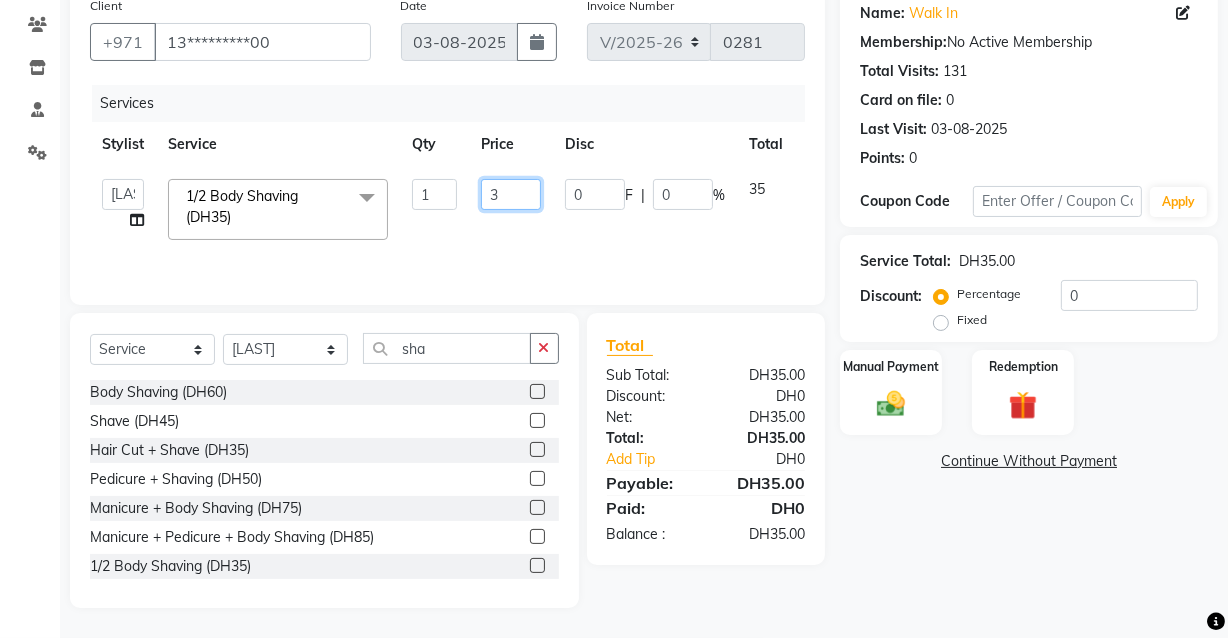 type on "30" 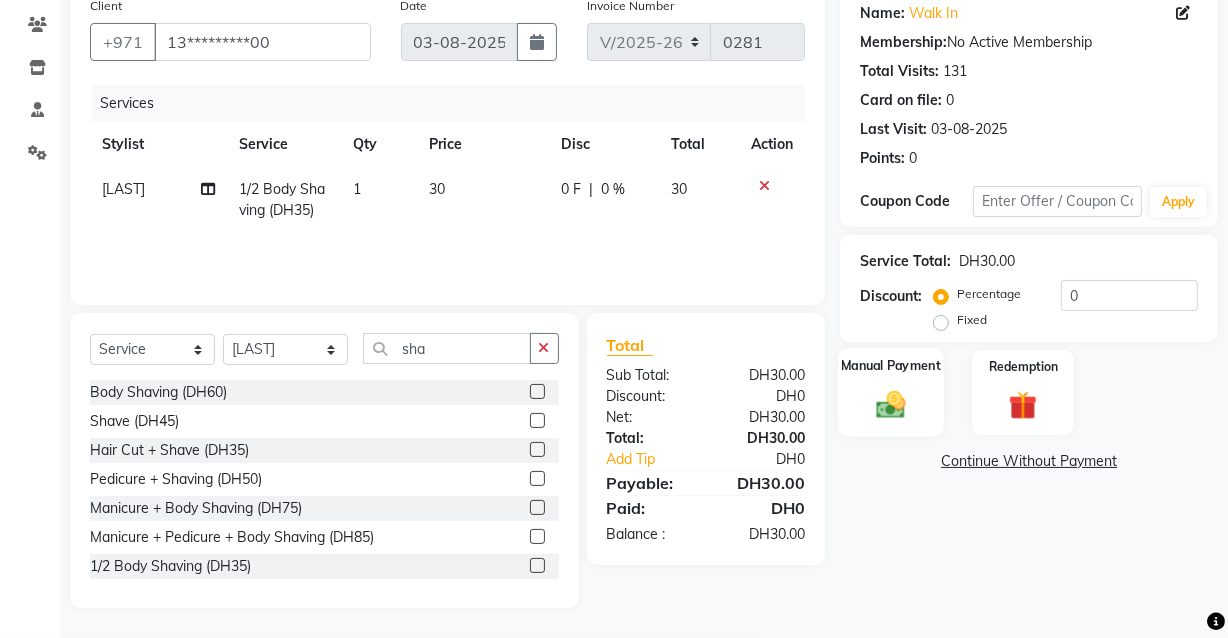 click on "Manual Payment" 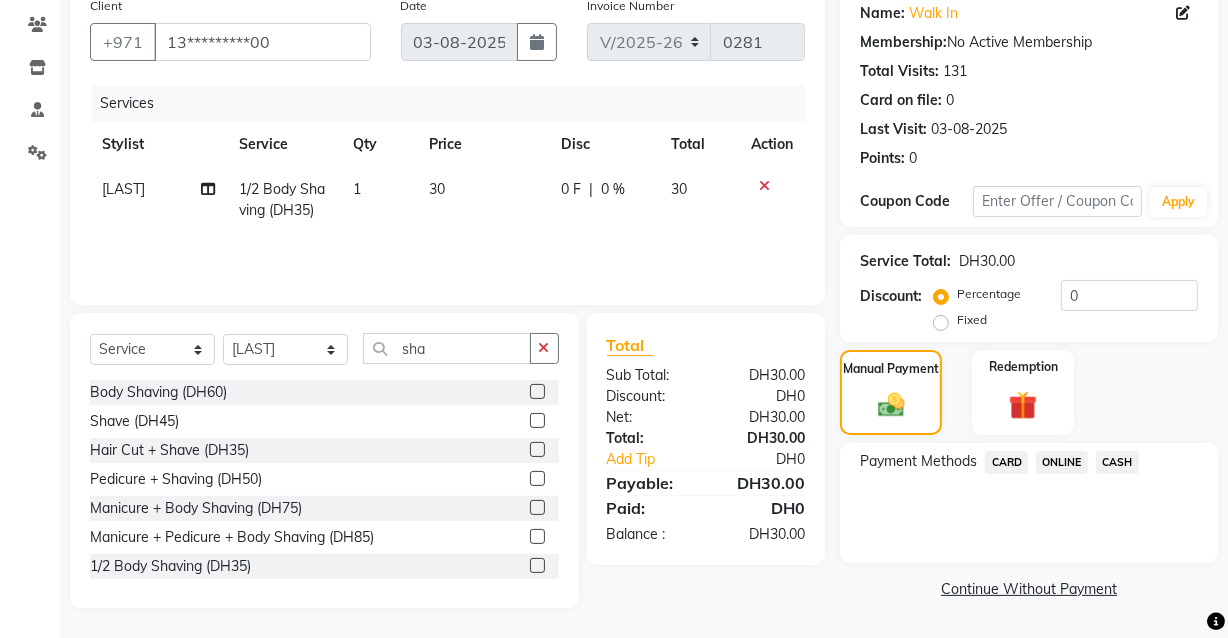click on "CARD" 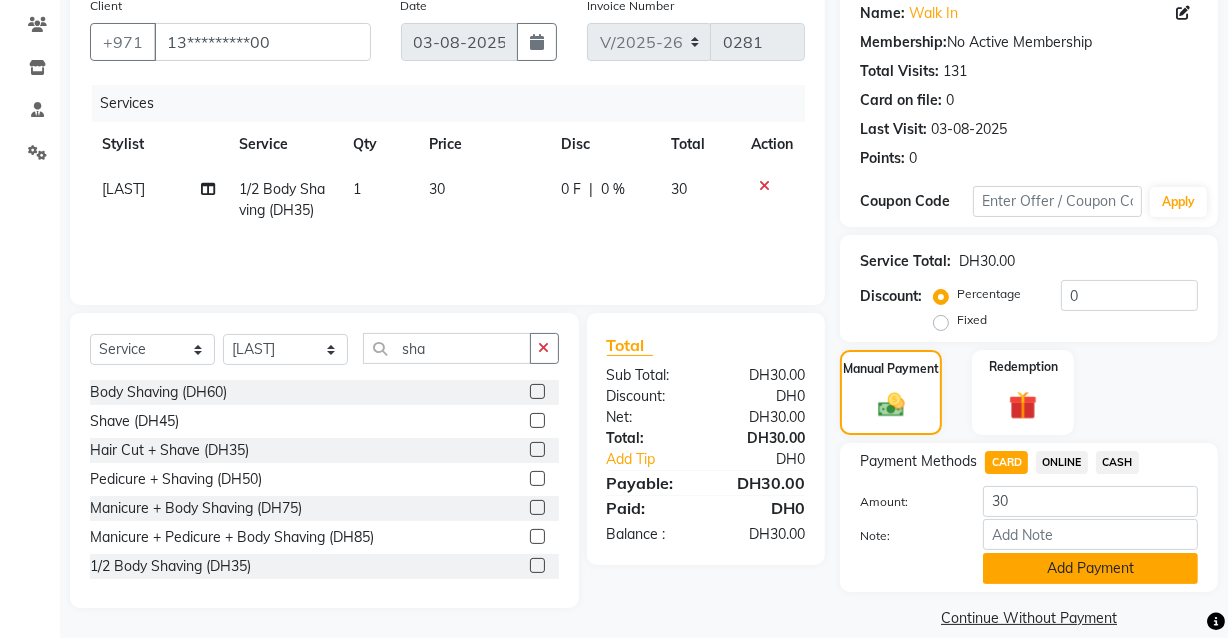click on "Add Payment" 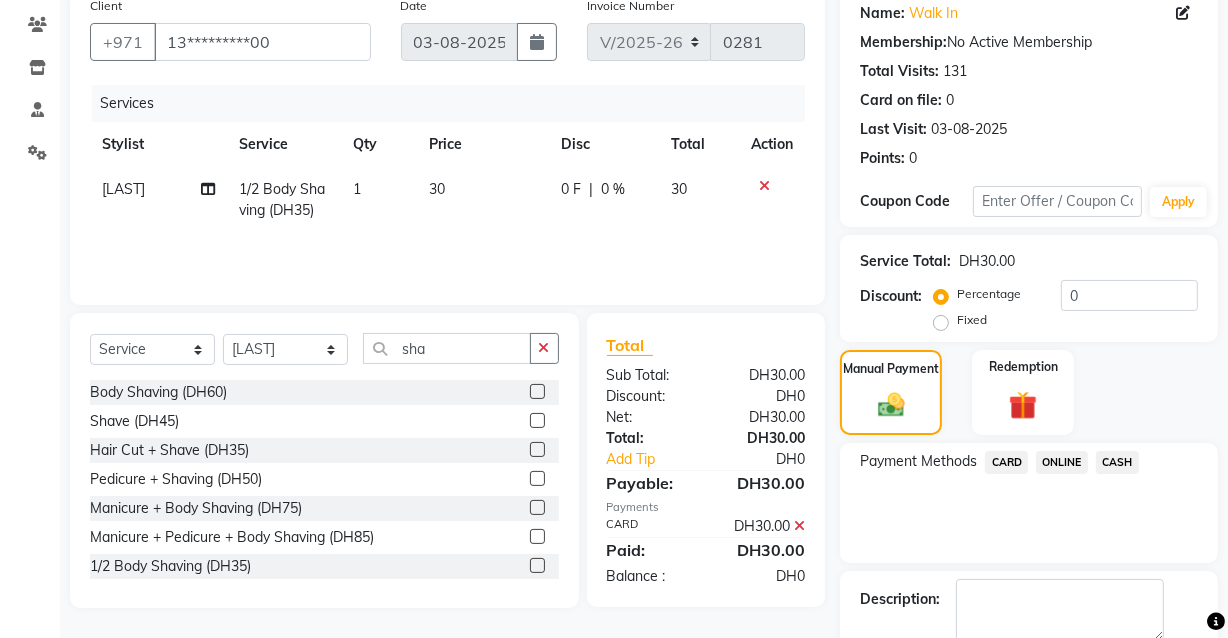 scroll, scrollTop: 270, scrollLeft: 0, axis: vertical 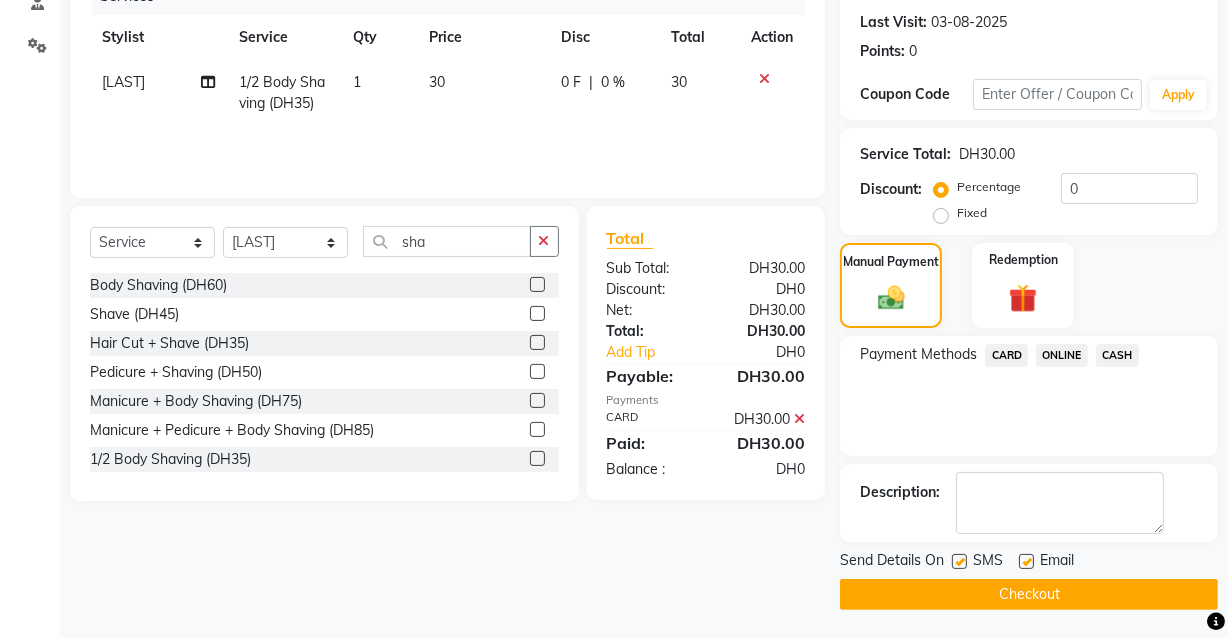 click on "Checkout" 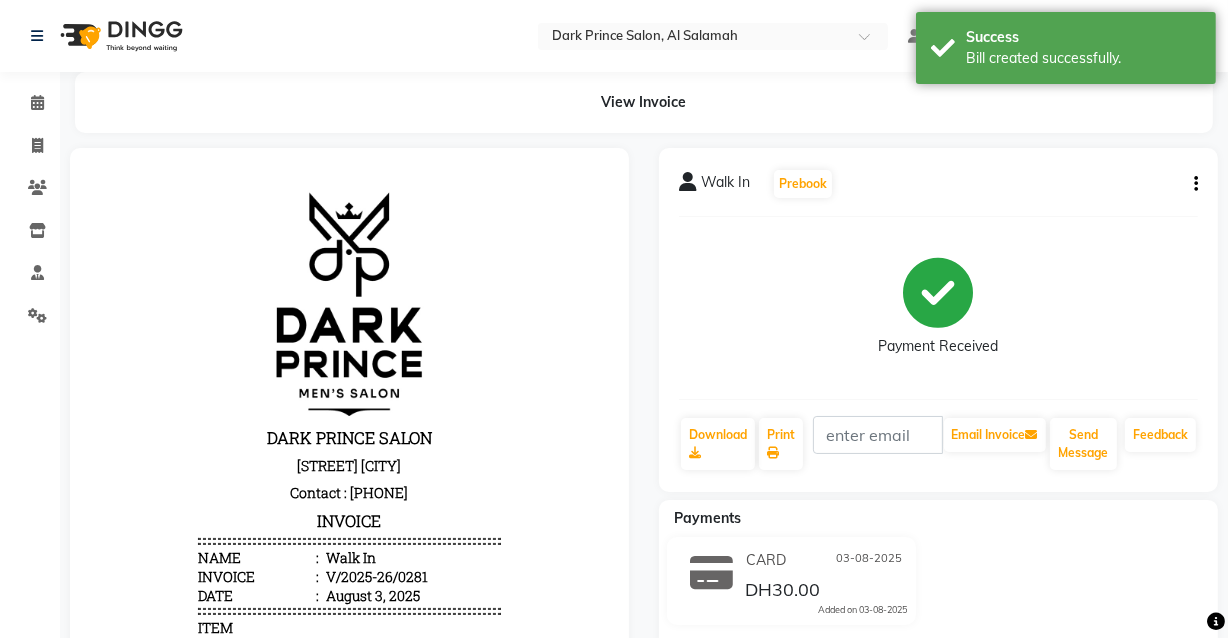 scroll, scrollTop: 0, scrollLeft: 0, axis: both 